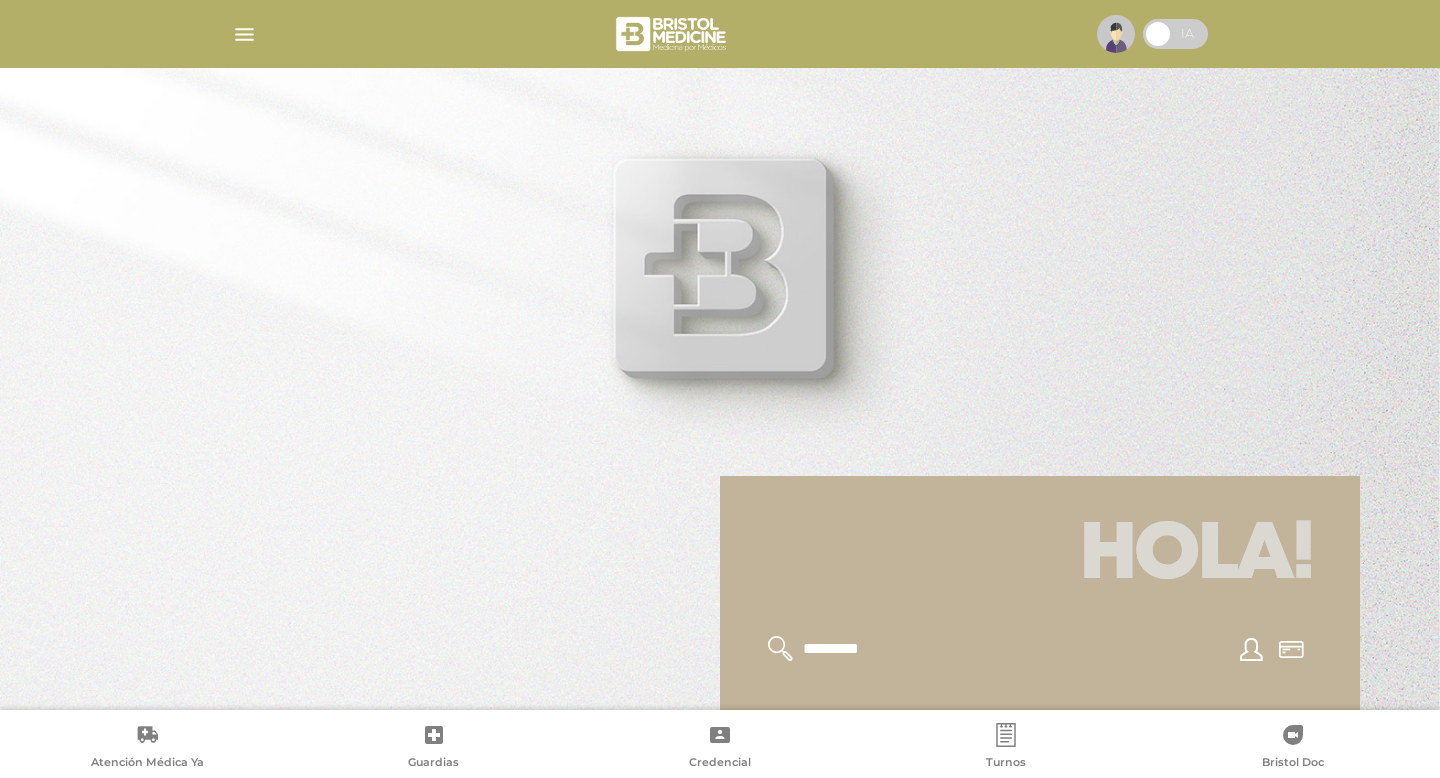 scroll, scrollTop: 0, scrollLeft: 0, axis: both 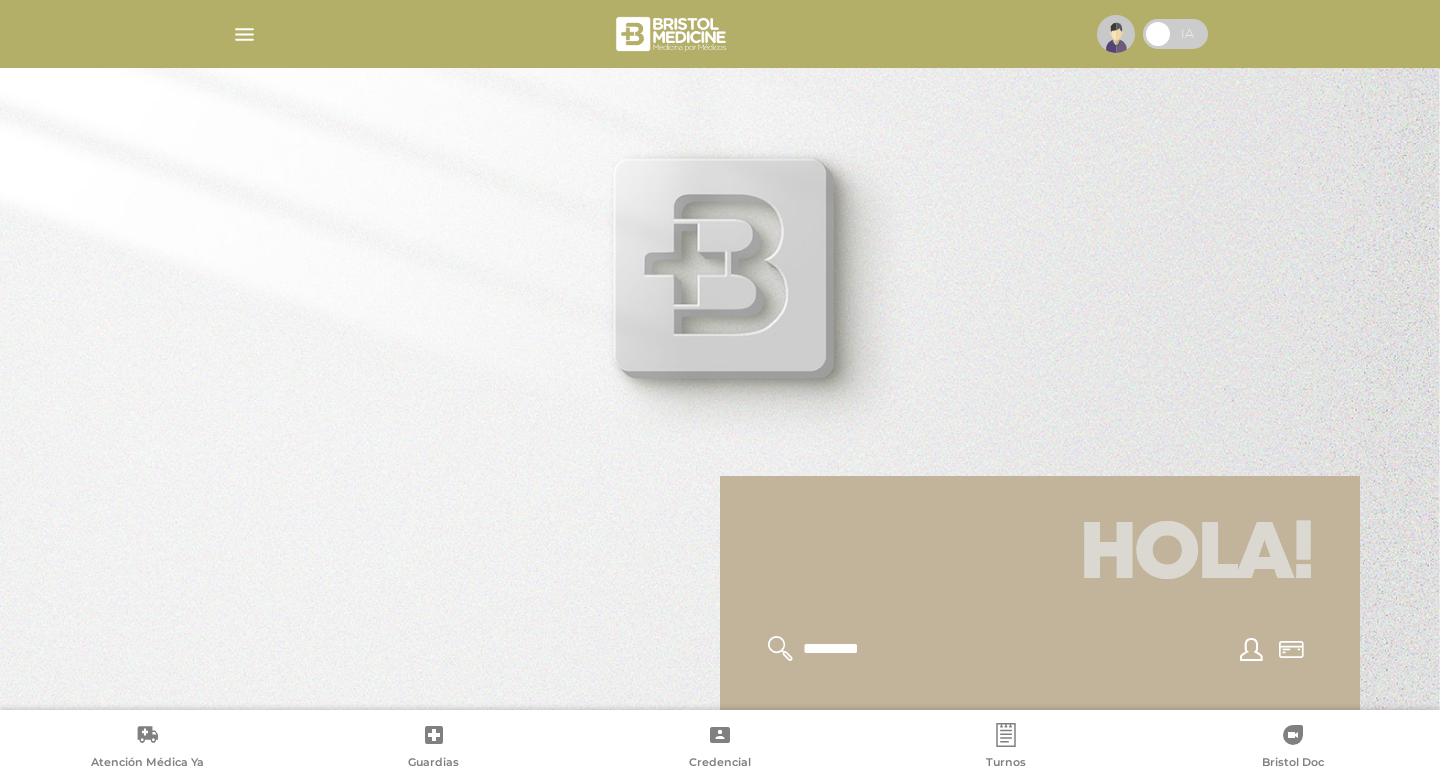 click at bounding box center (1116, 34) 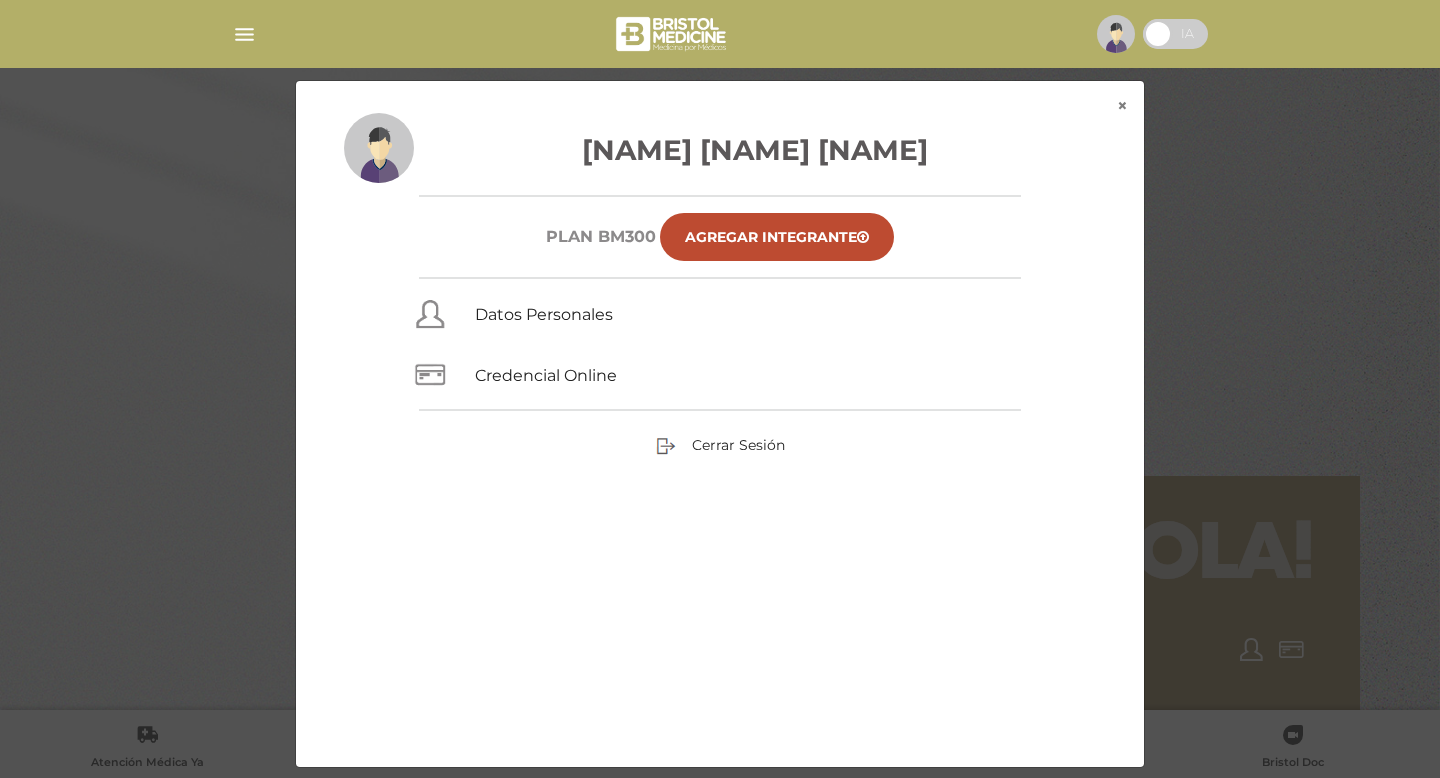 click on "[LAST] [FIRST] [LAST]
Plan BM300
Agregar Integrante
Datos Personales
Credencial Online
Cerrar Sesión" at bounding box center [720, 424] 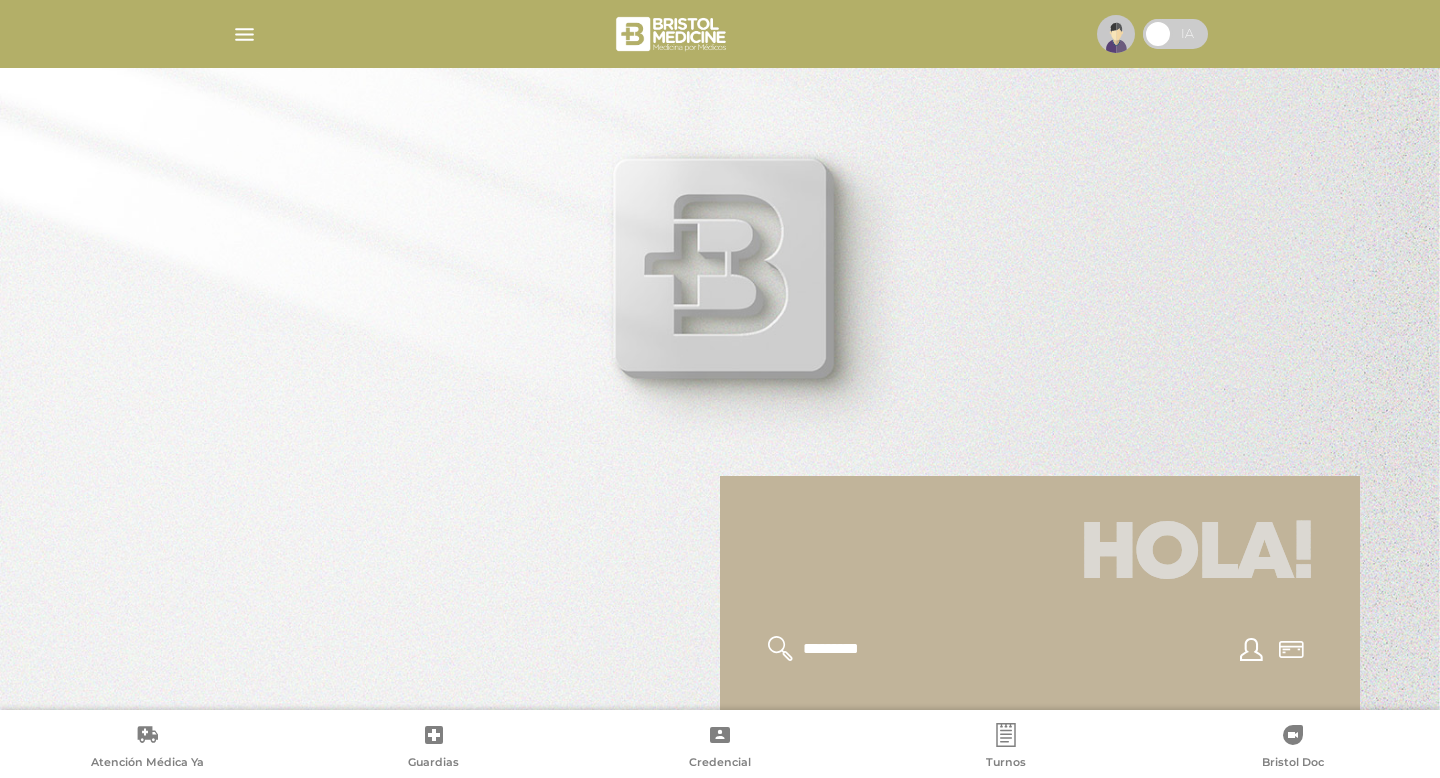 click at bounding box center (1175, 34) 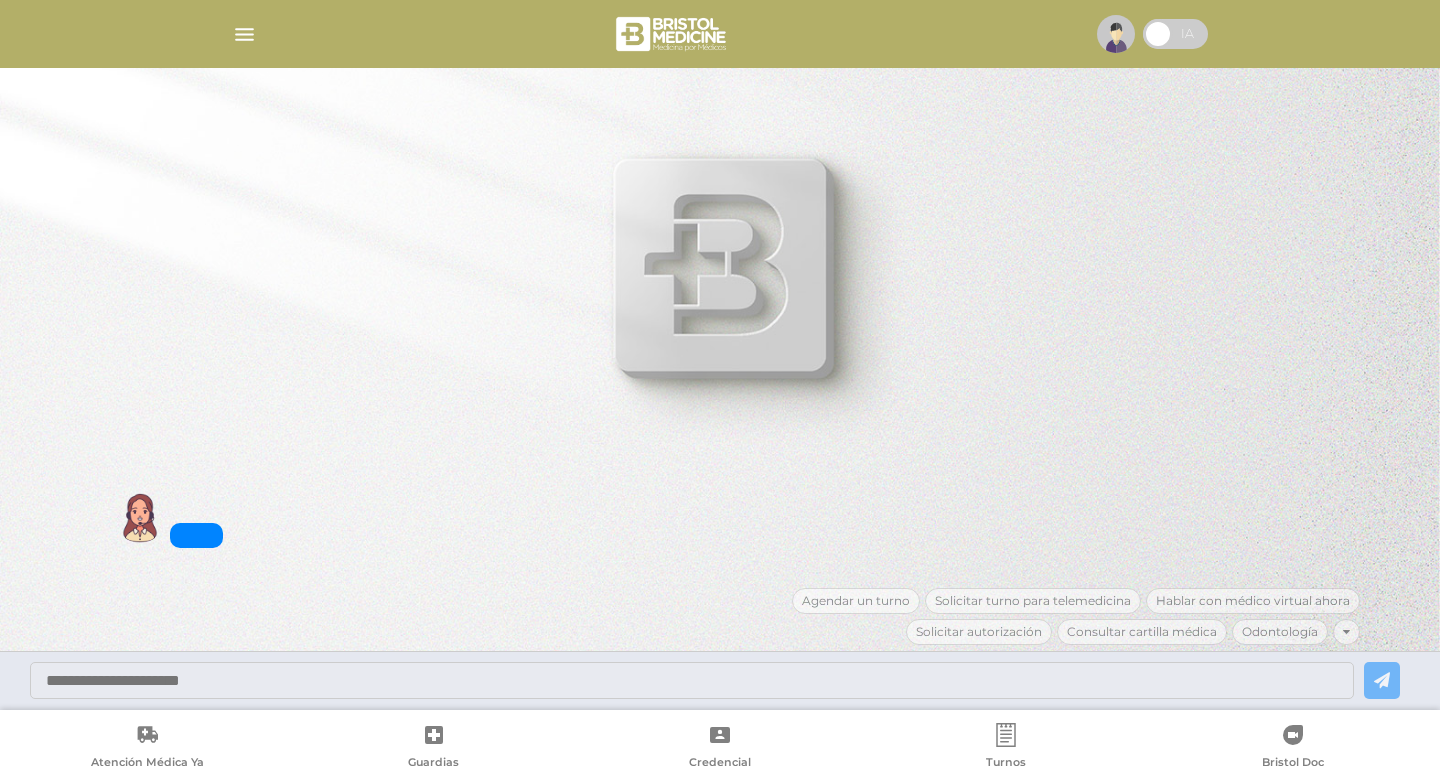 scroll, scrollTop: 0, scrollLeft: 0, axis: both 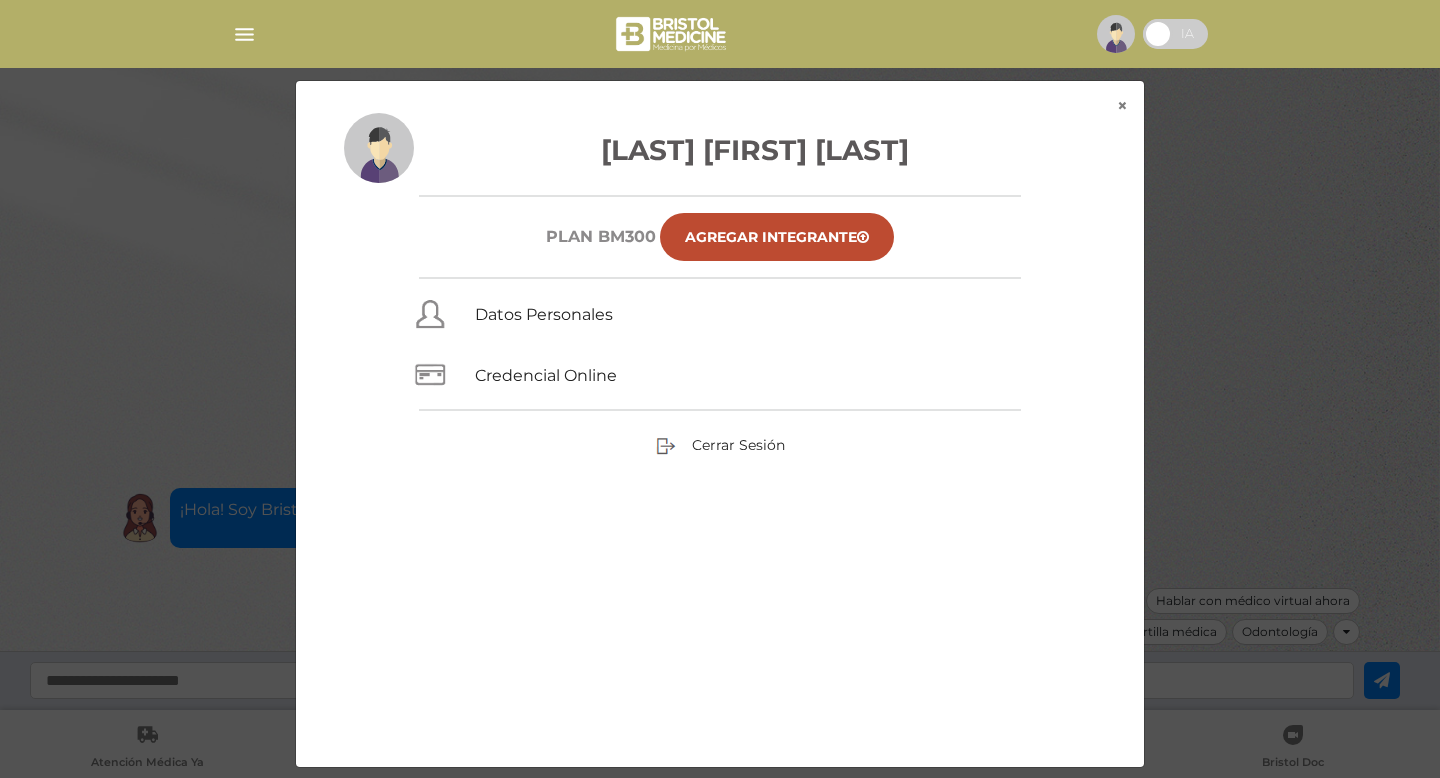 click on "[LAST] [FIRST] [LAST]
Plan BM300
Agregar Integrante
Datos Personales
Credencial Online
Cerrar Sesión" at bounding box center (720, 424) 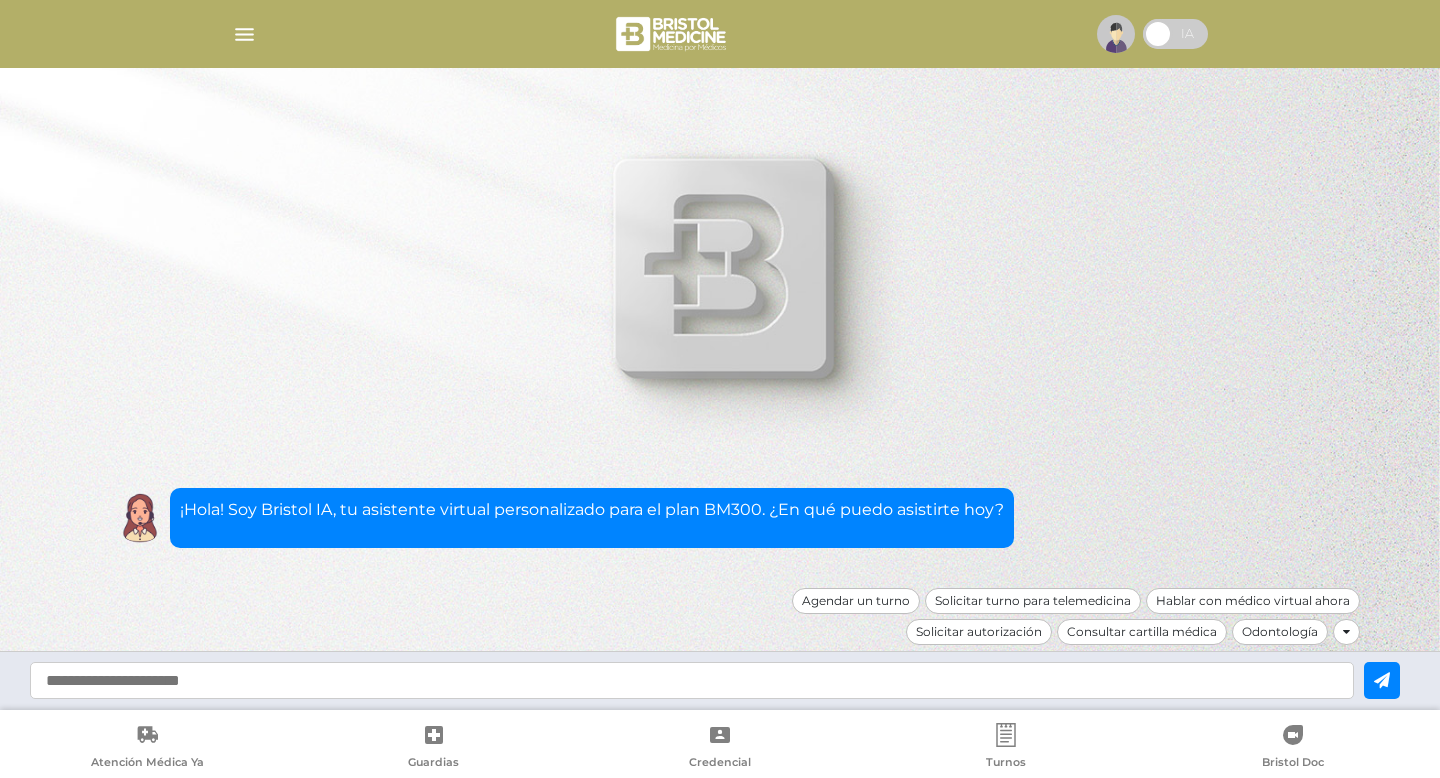 click at bounding box center [692, 680] 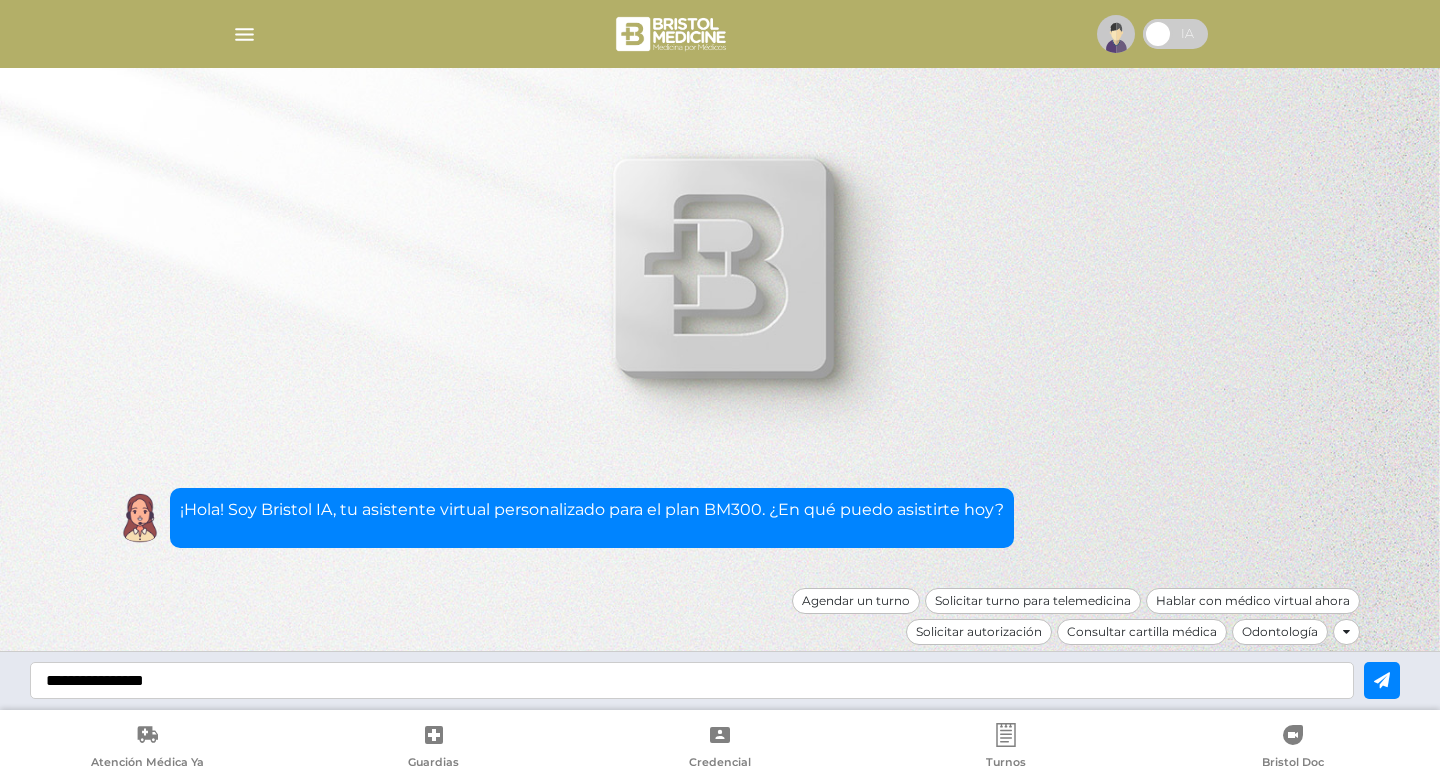 type on "**********" 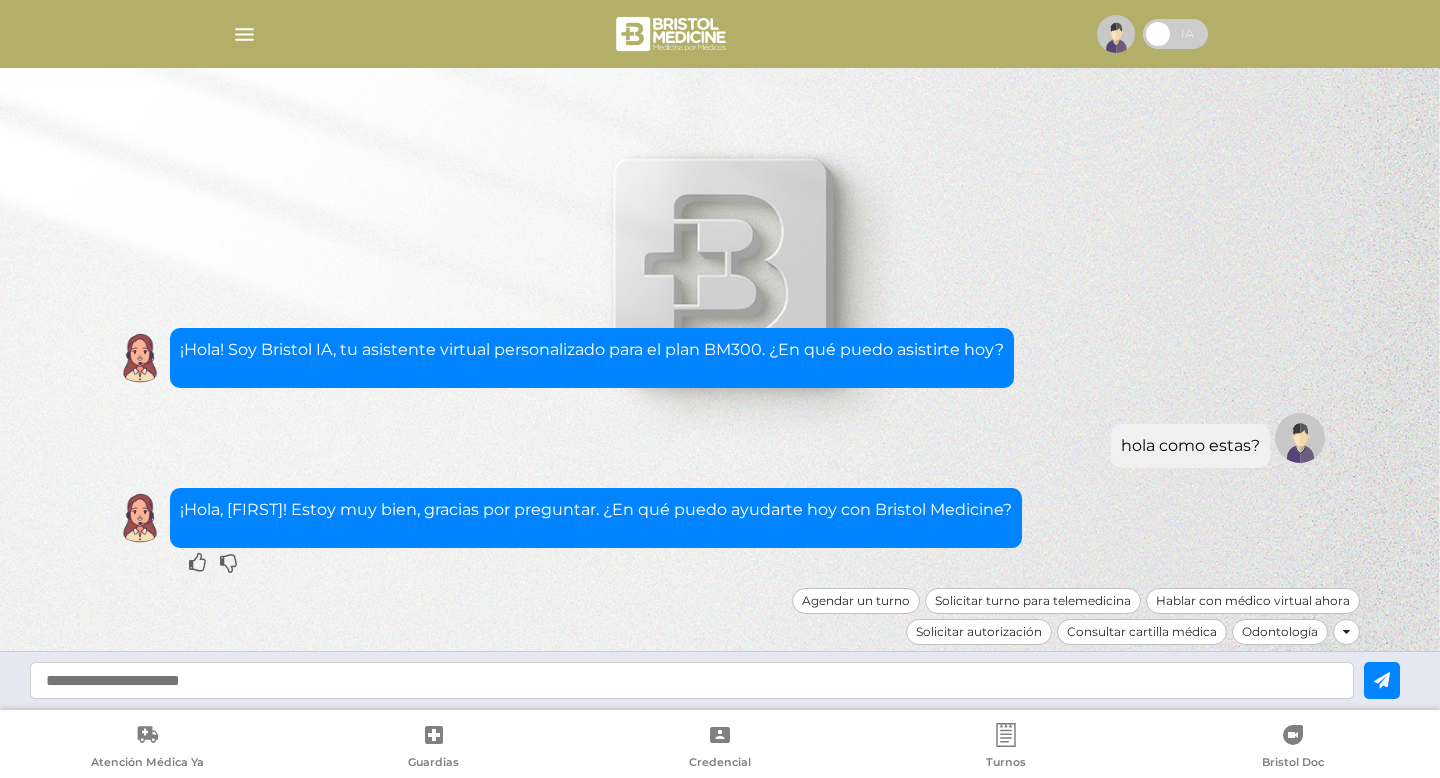 click at bounding box center [692, 680] 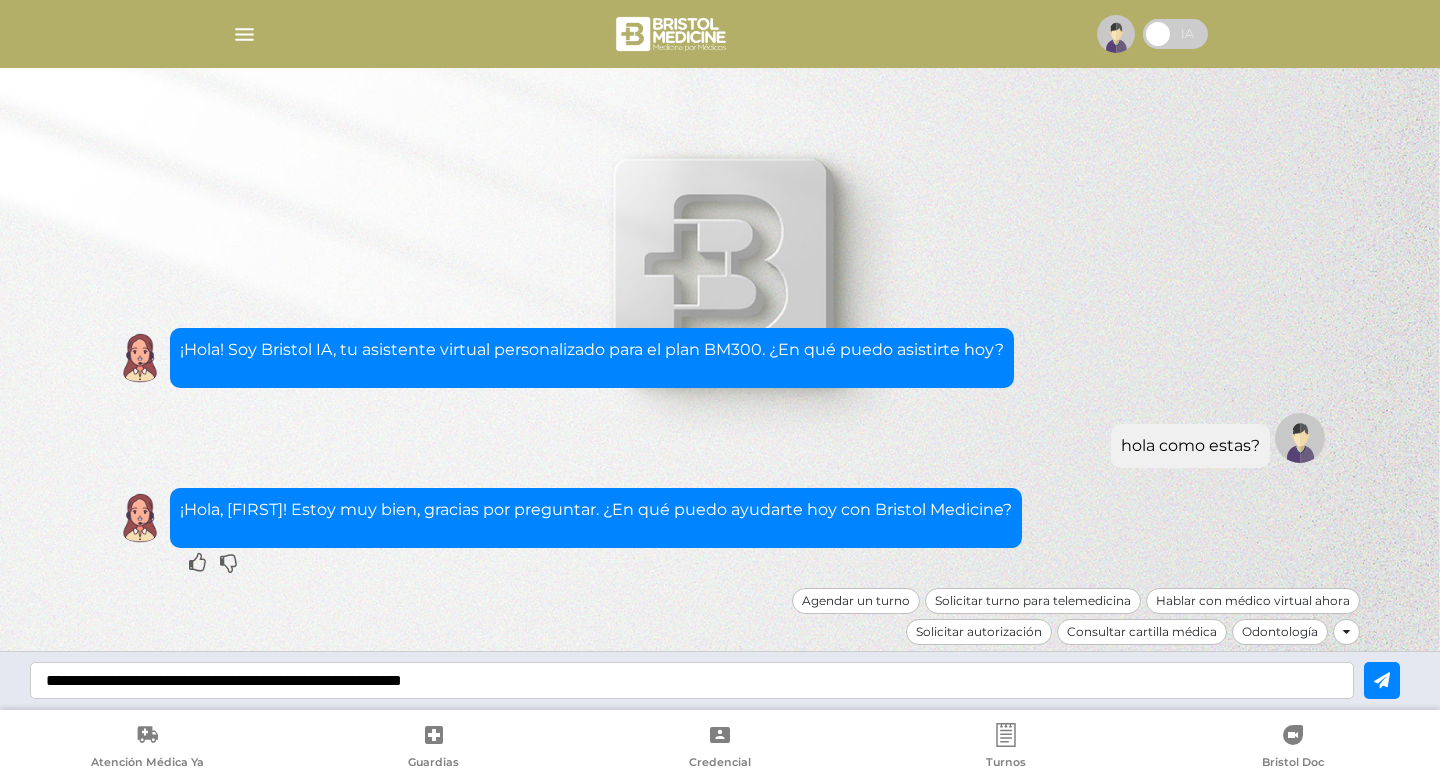 type on "**********" 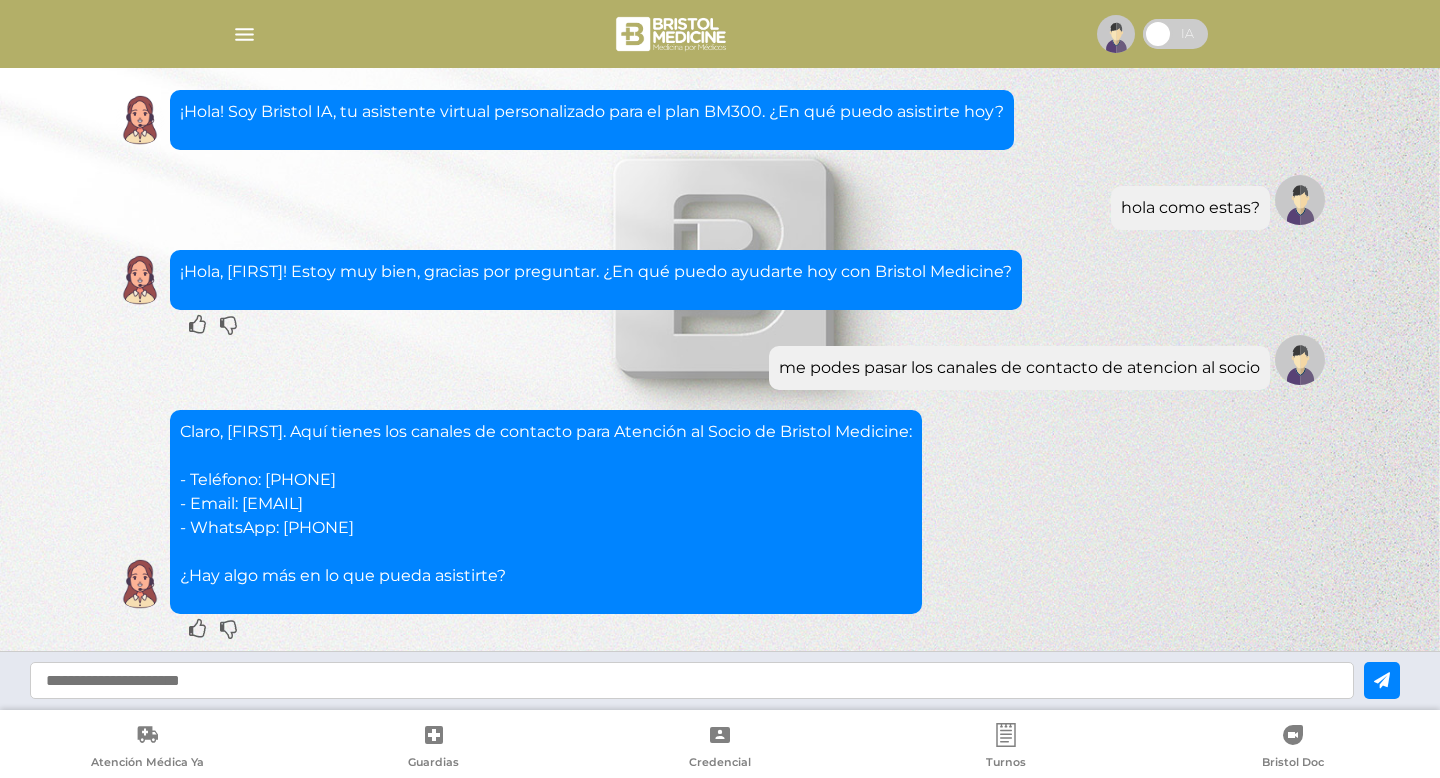 scroll, scrollTop: 65, scrollLeft: 0, axis: vertical 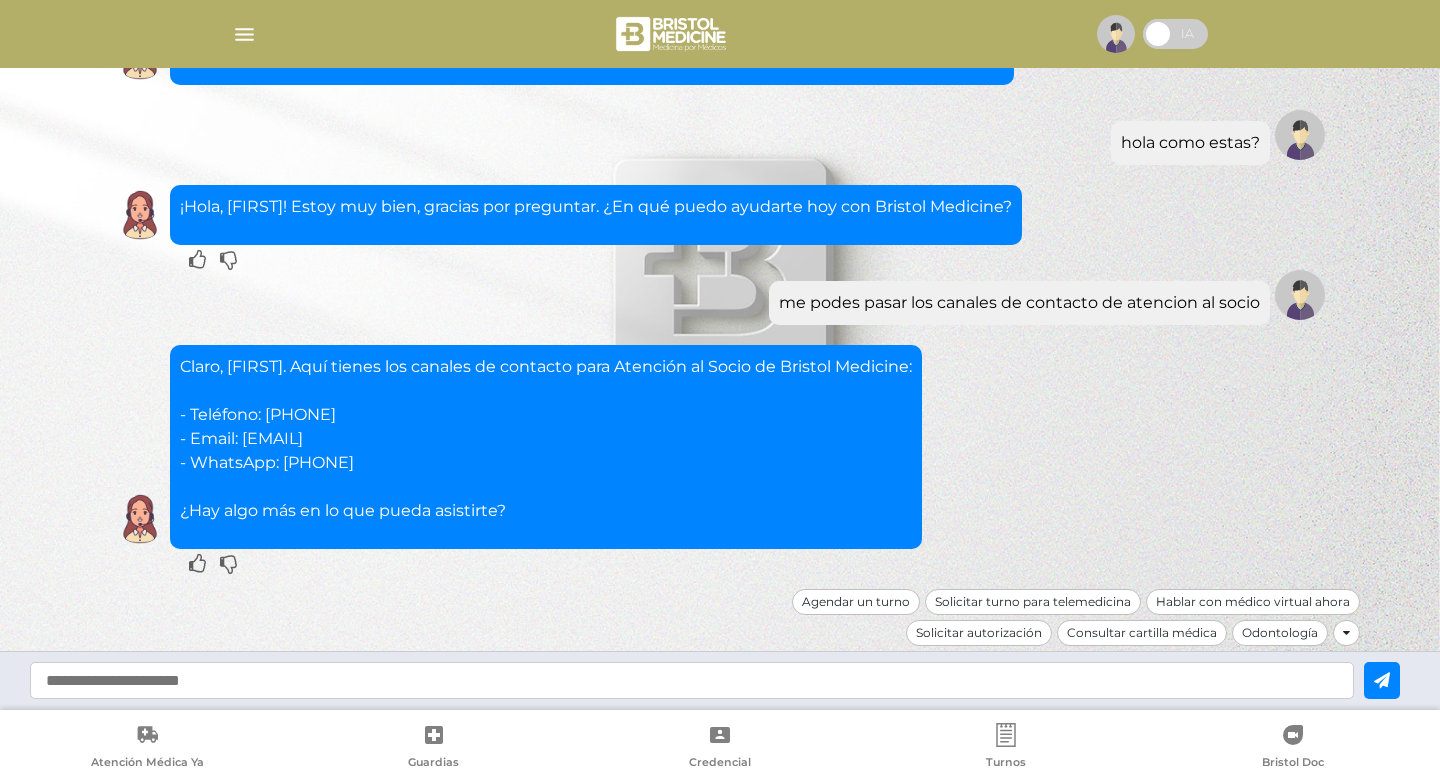 click at bounding box center [692, 680] 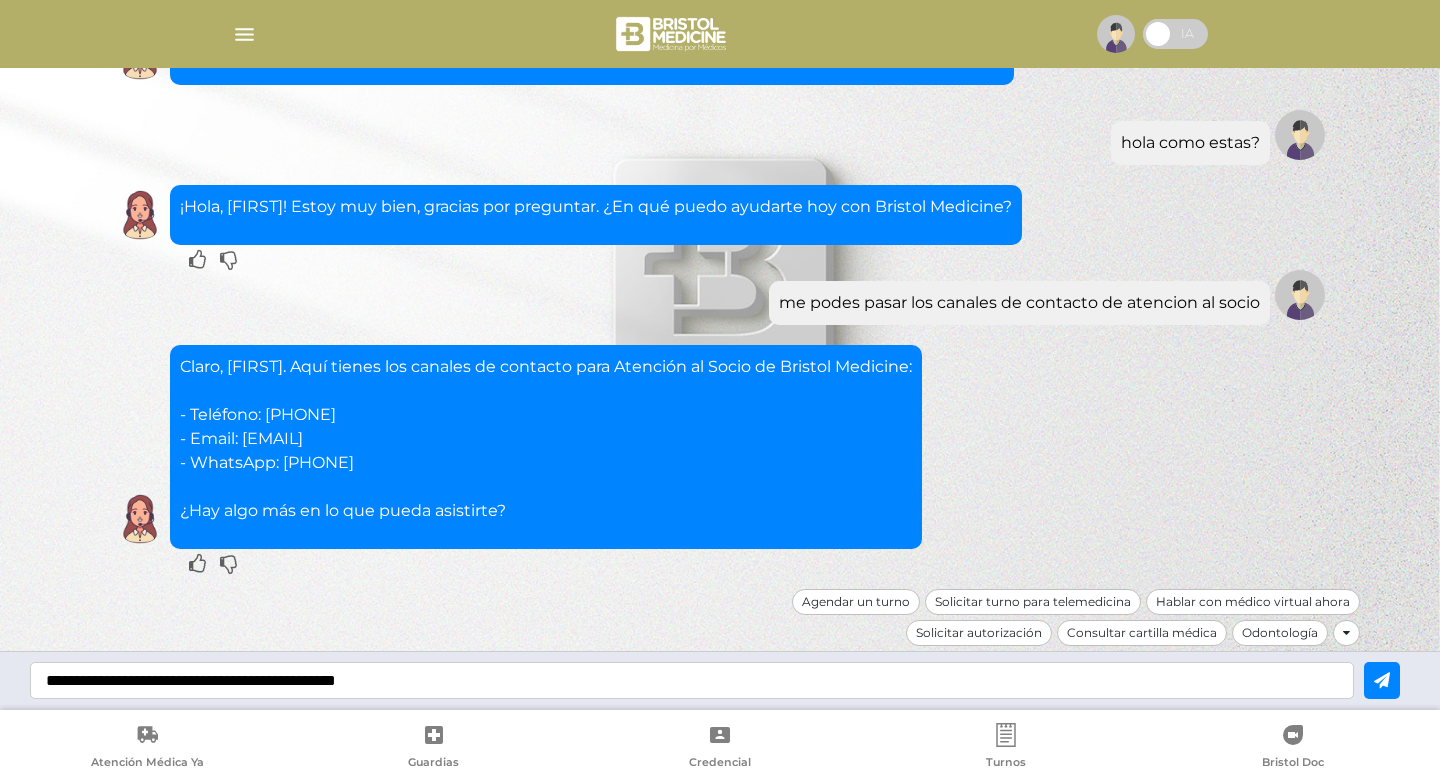 type on "**********" 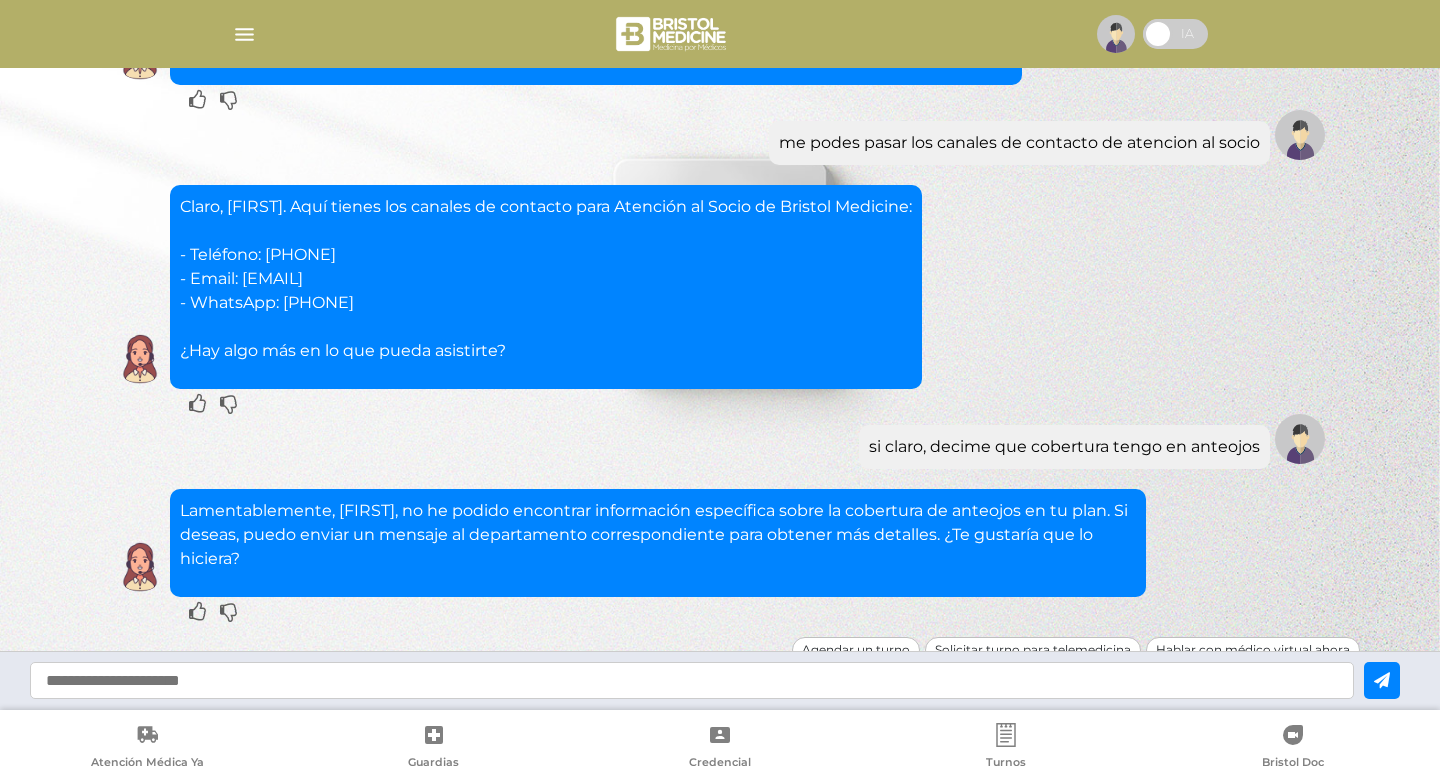 scroll, scrollTop: 273, scrollLeft: 0, axis: vertical 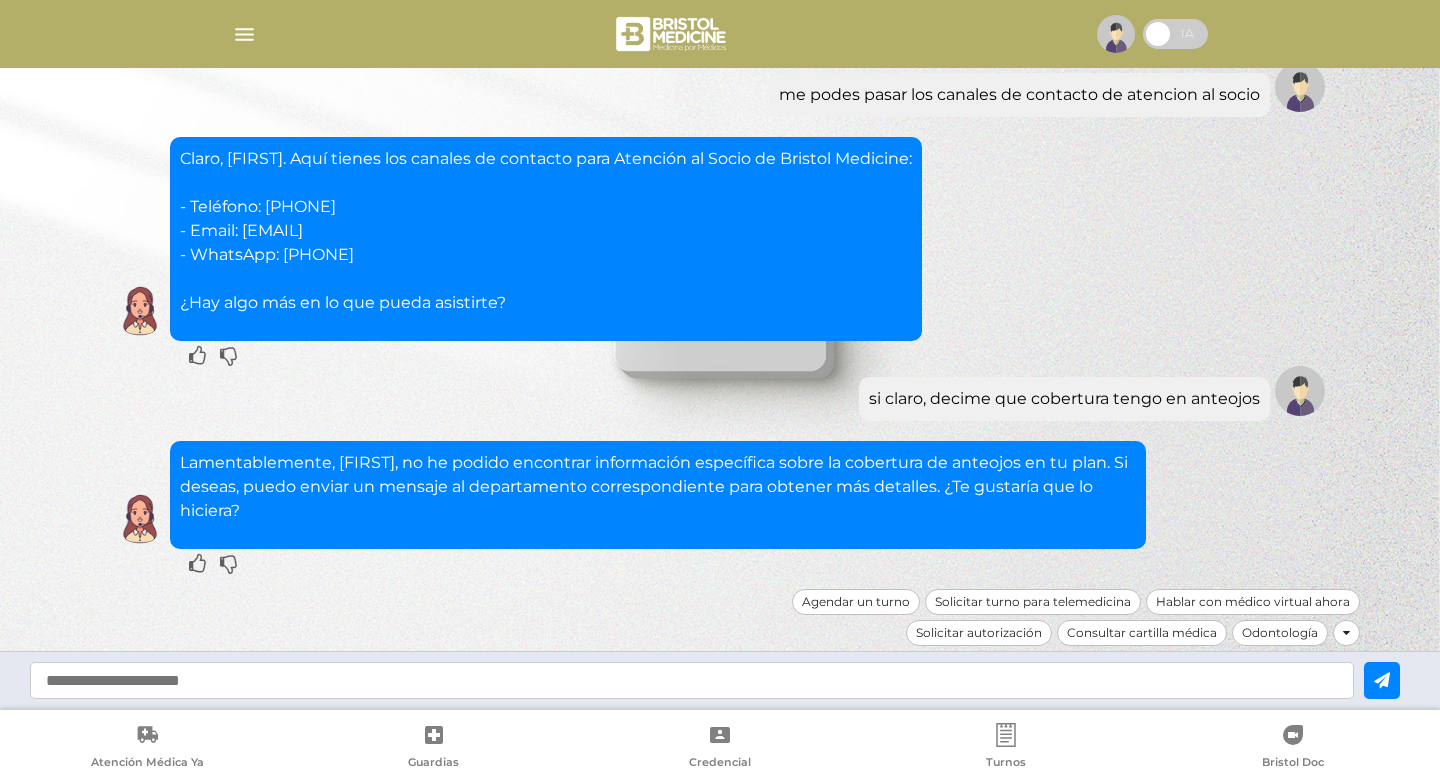 click at bounding box center [692, 680] 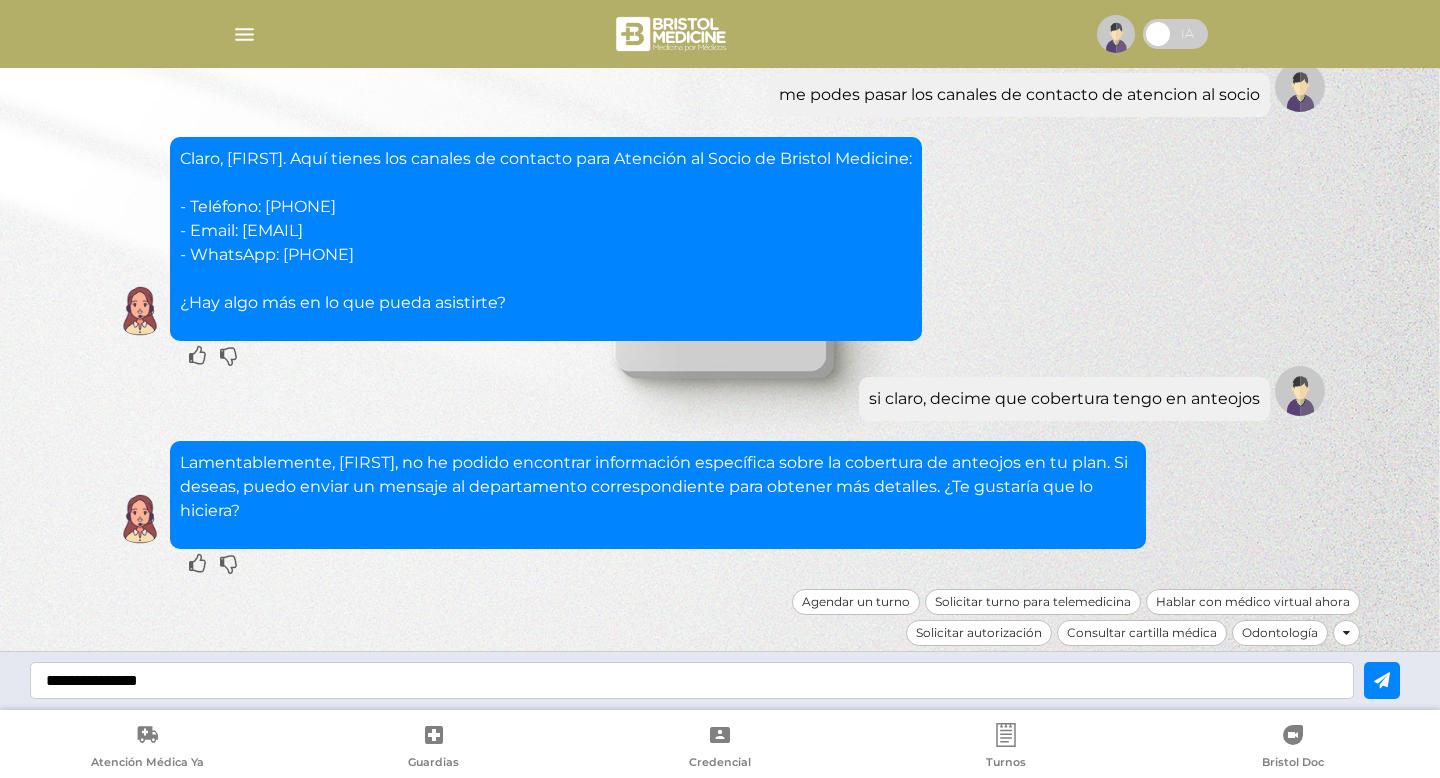 type on "**********" 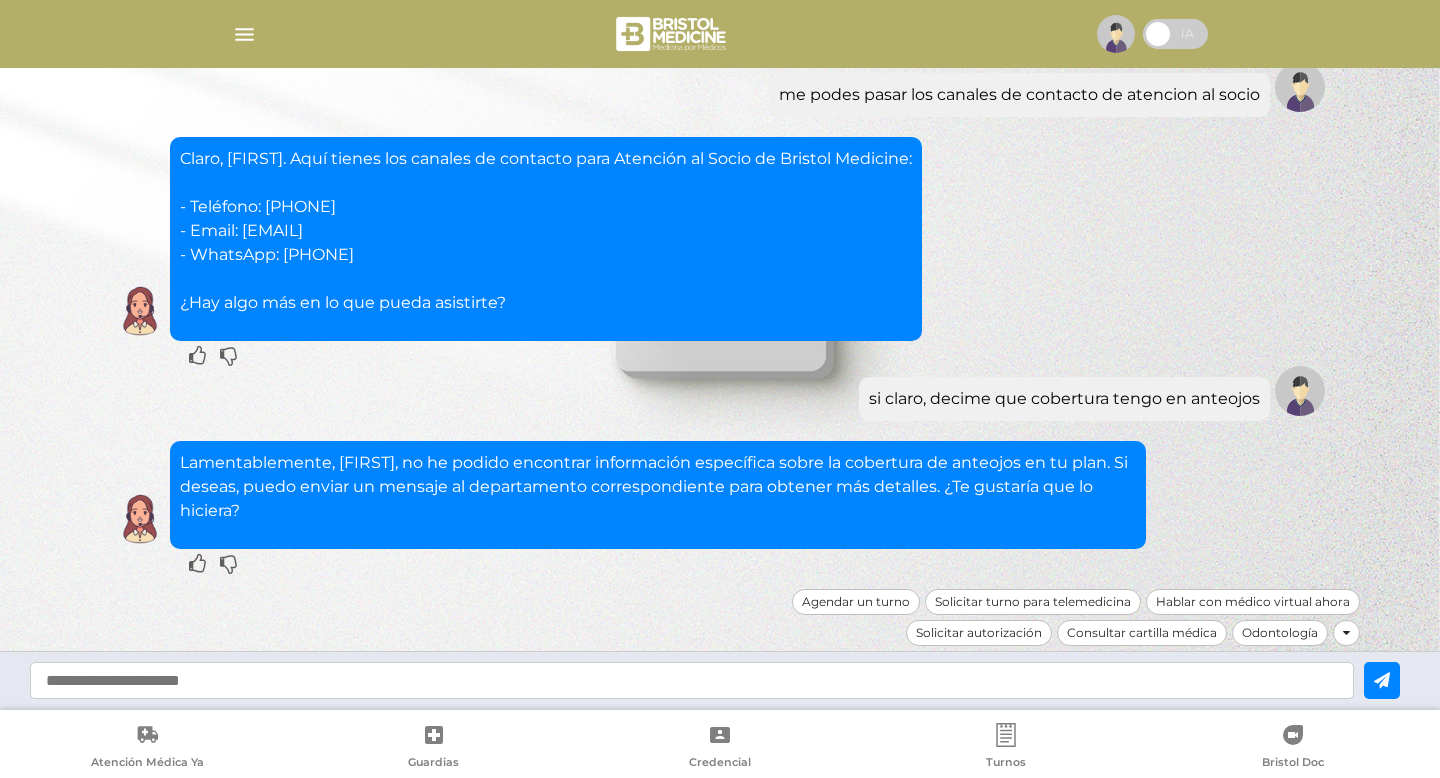 scroll, scrollTop: 433, scrollLeft: 0, axis: vertical 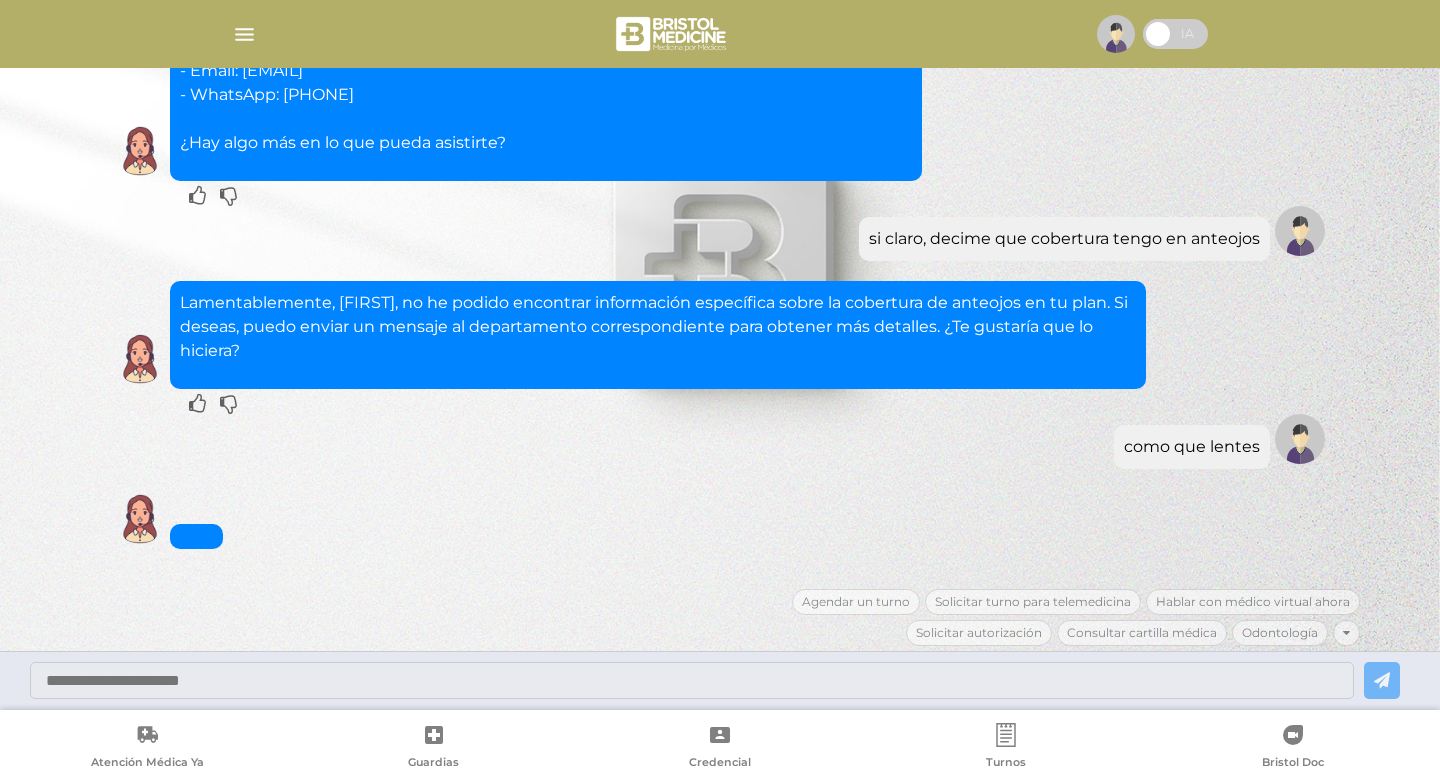 click on "si claro, decime que cobertura tengo en anteojos" at bounding box center [1192, 447] 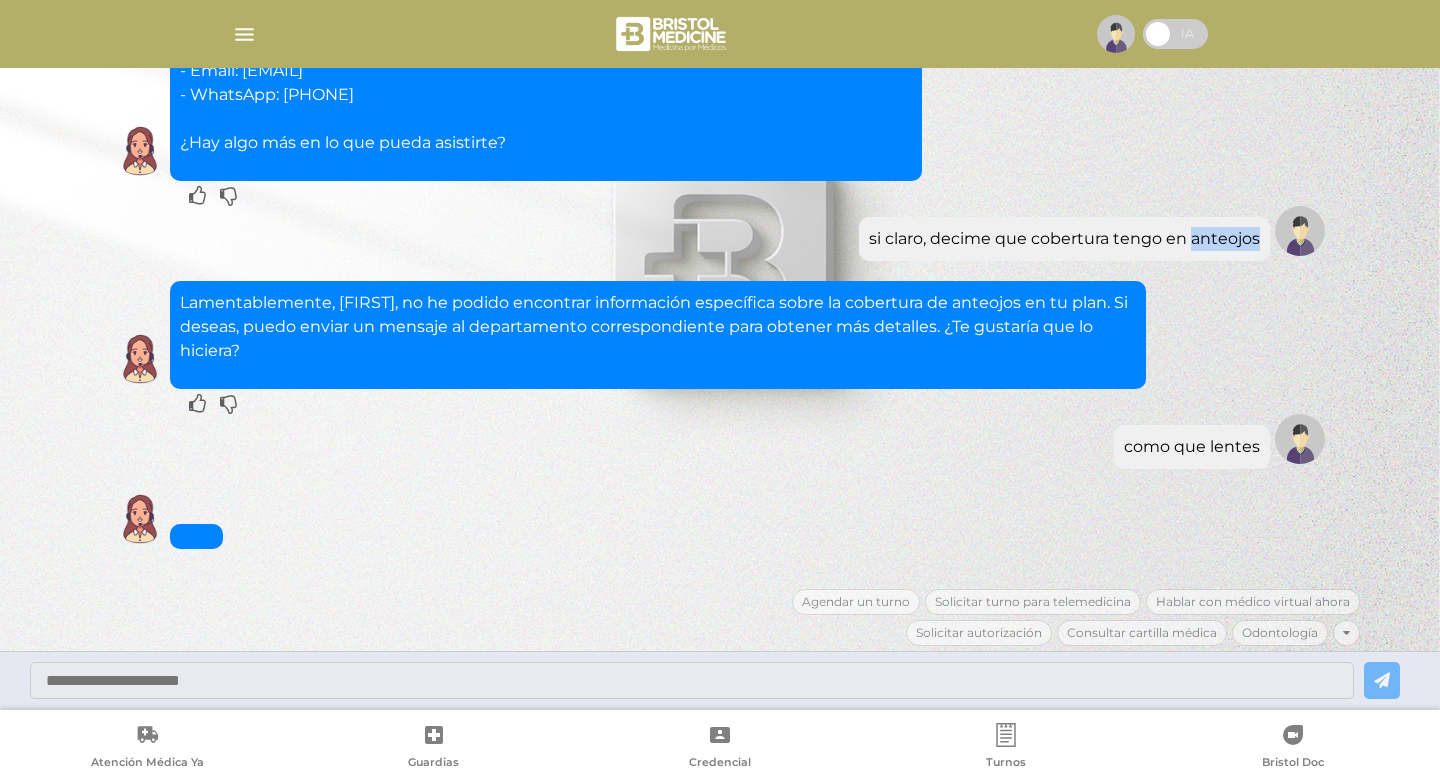 click on "si claro, decime que cobertura tengo en anteojos" at bounding box center (1192, 447) 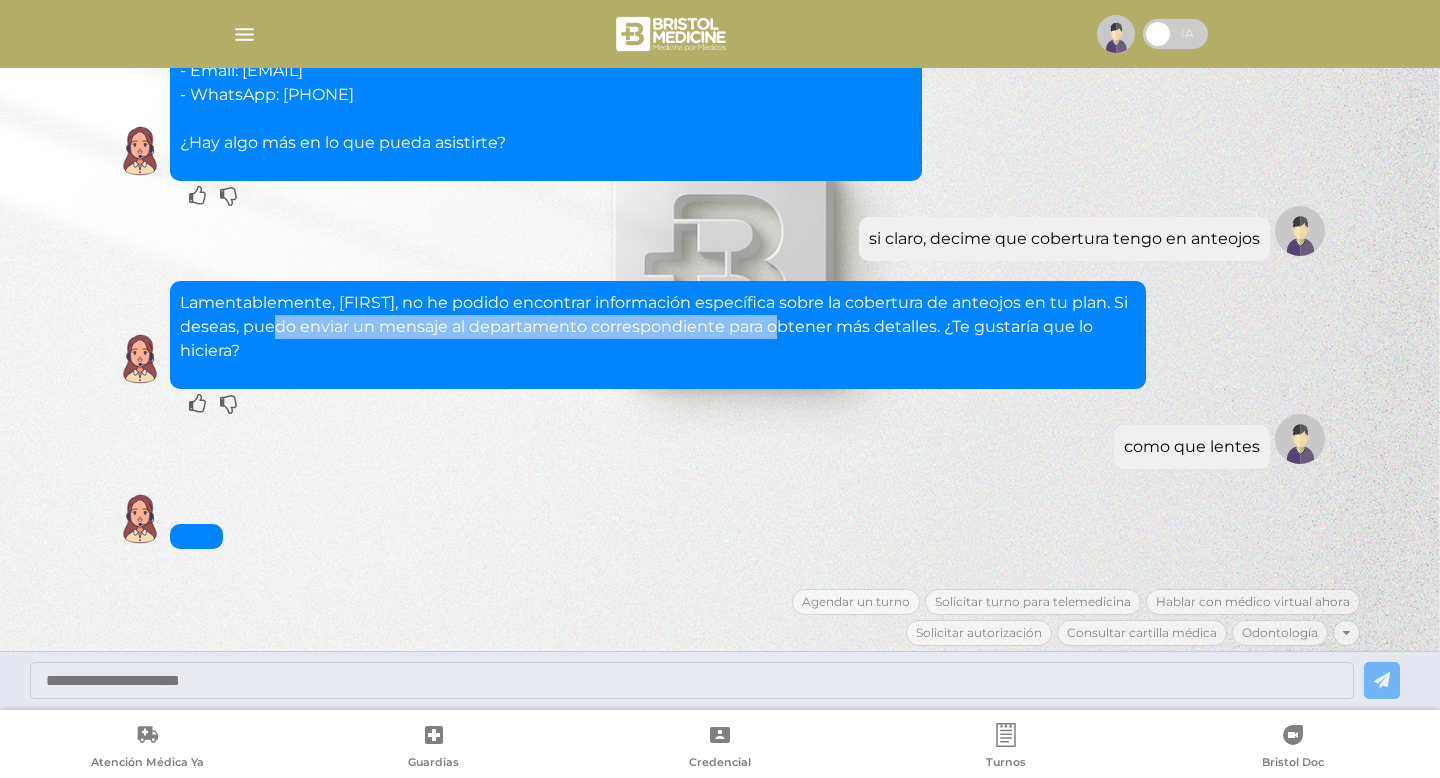 drag, startPoint x: 282, startPoint y: 330, endPoint x: 788, endPoint y: 327, distance: 506.00888 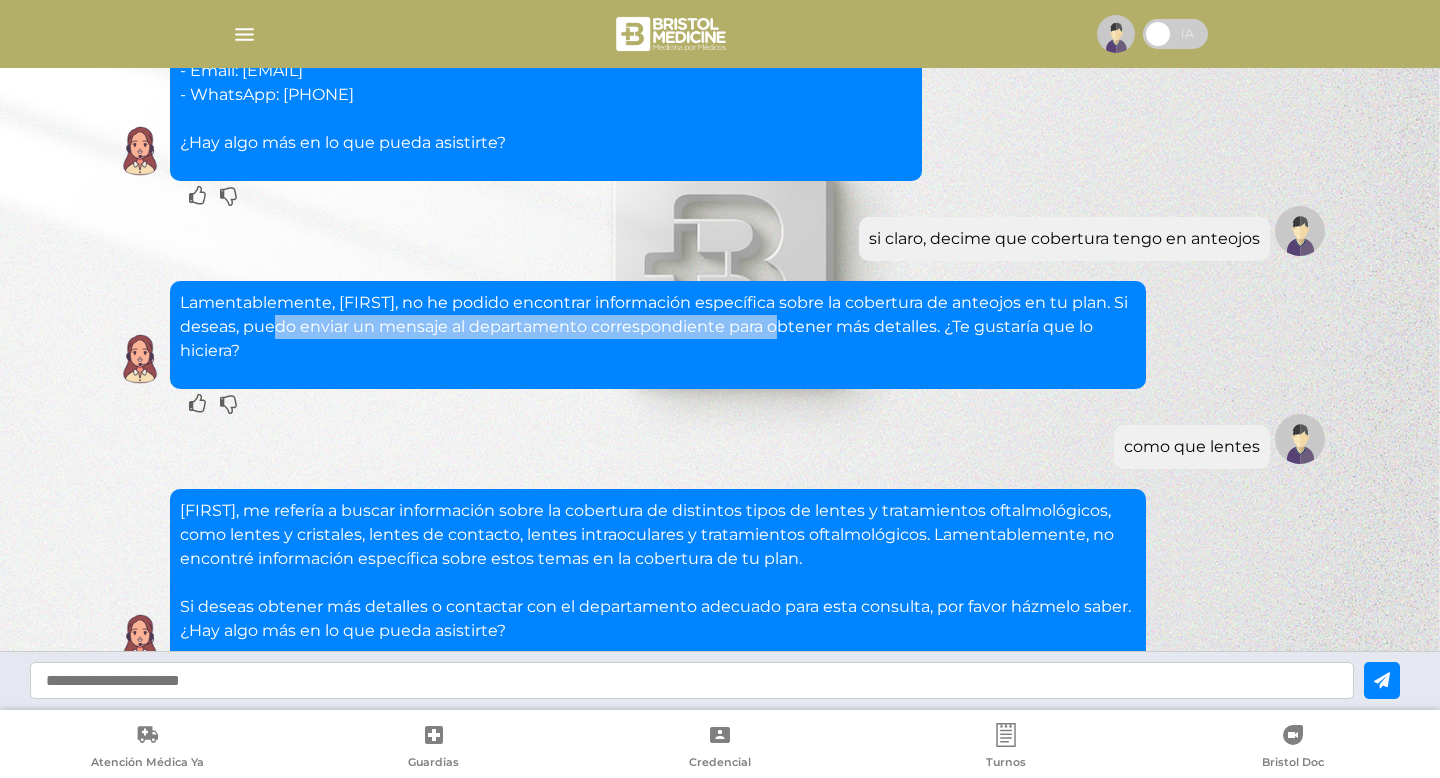 scroll, scrollTop: 553, scrollLeft: 0, axis: vertical 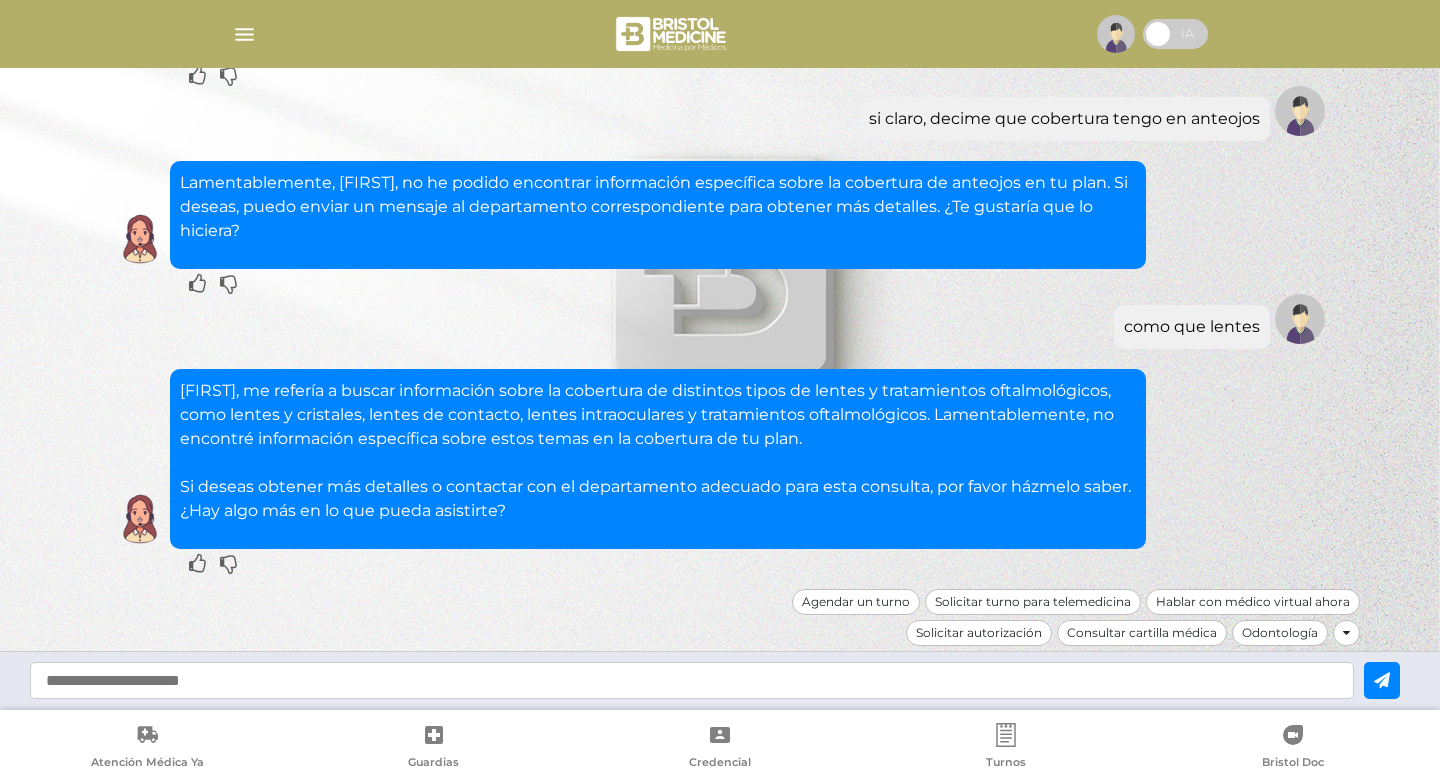 click at bounding box center [692, 680] 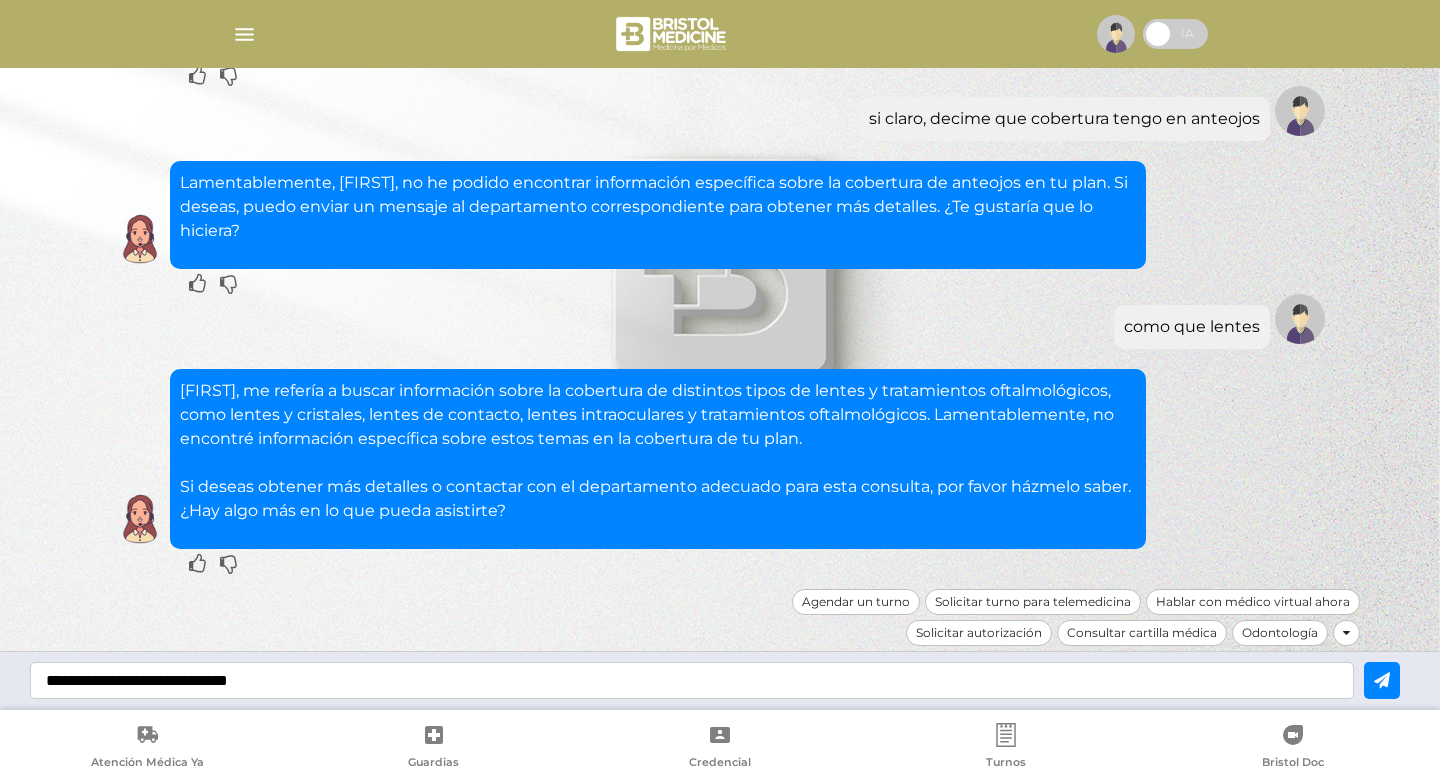 type on "**********" 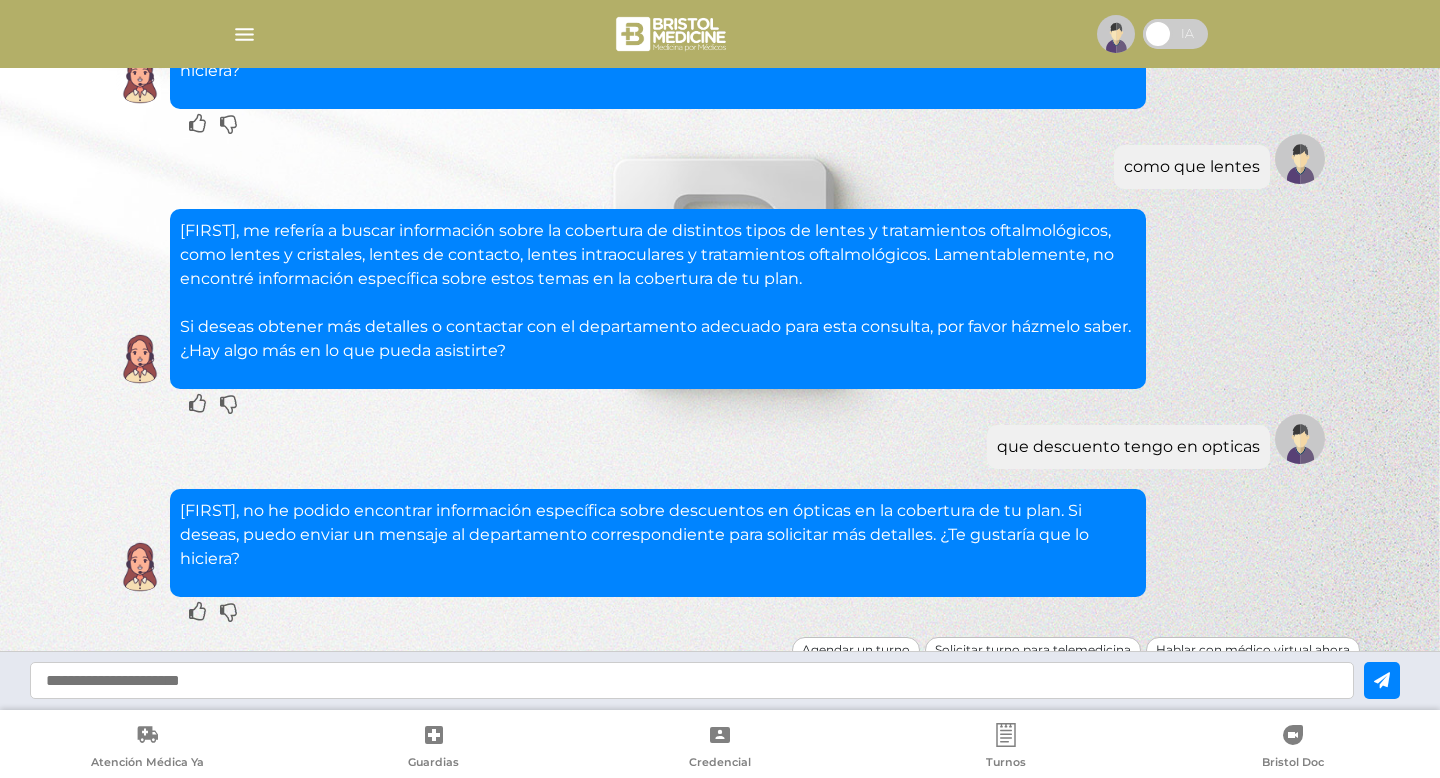 scroll, scrollTop: 761, scrollLeft: 0, axis: vertical 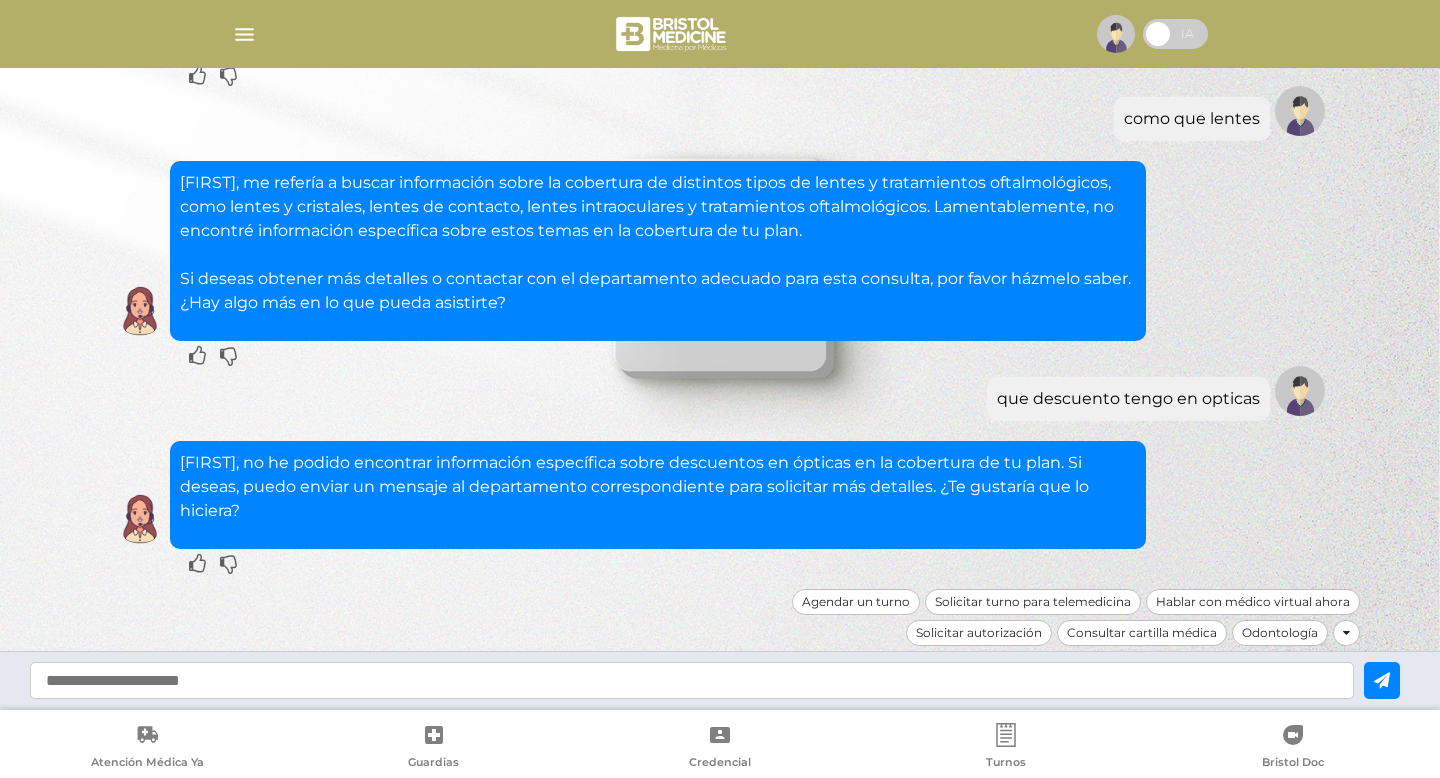click at bounding box center [692, 680] 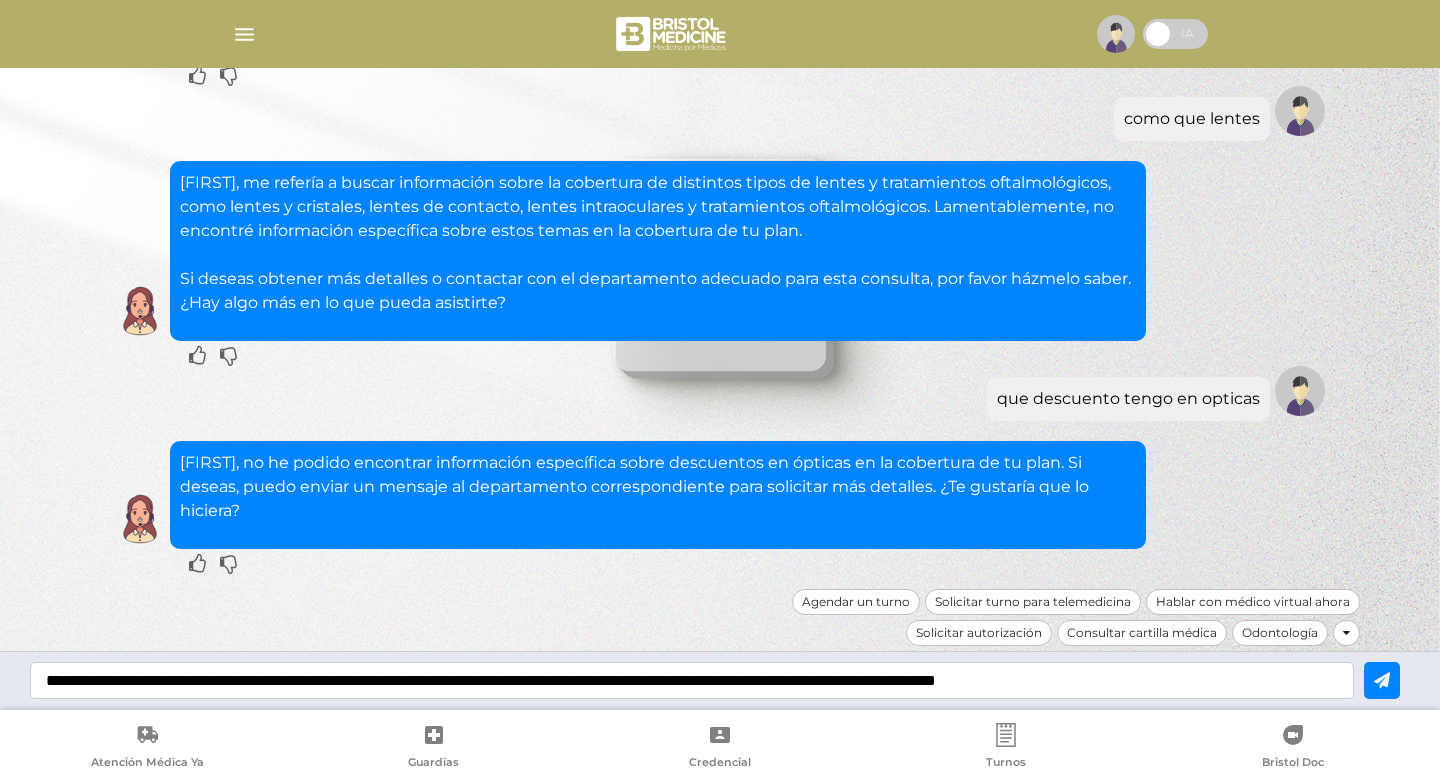 type on "**********" 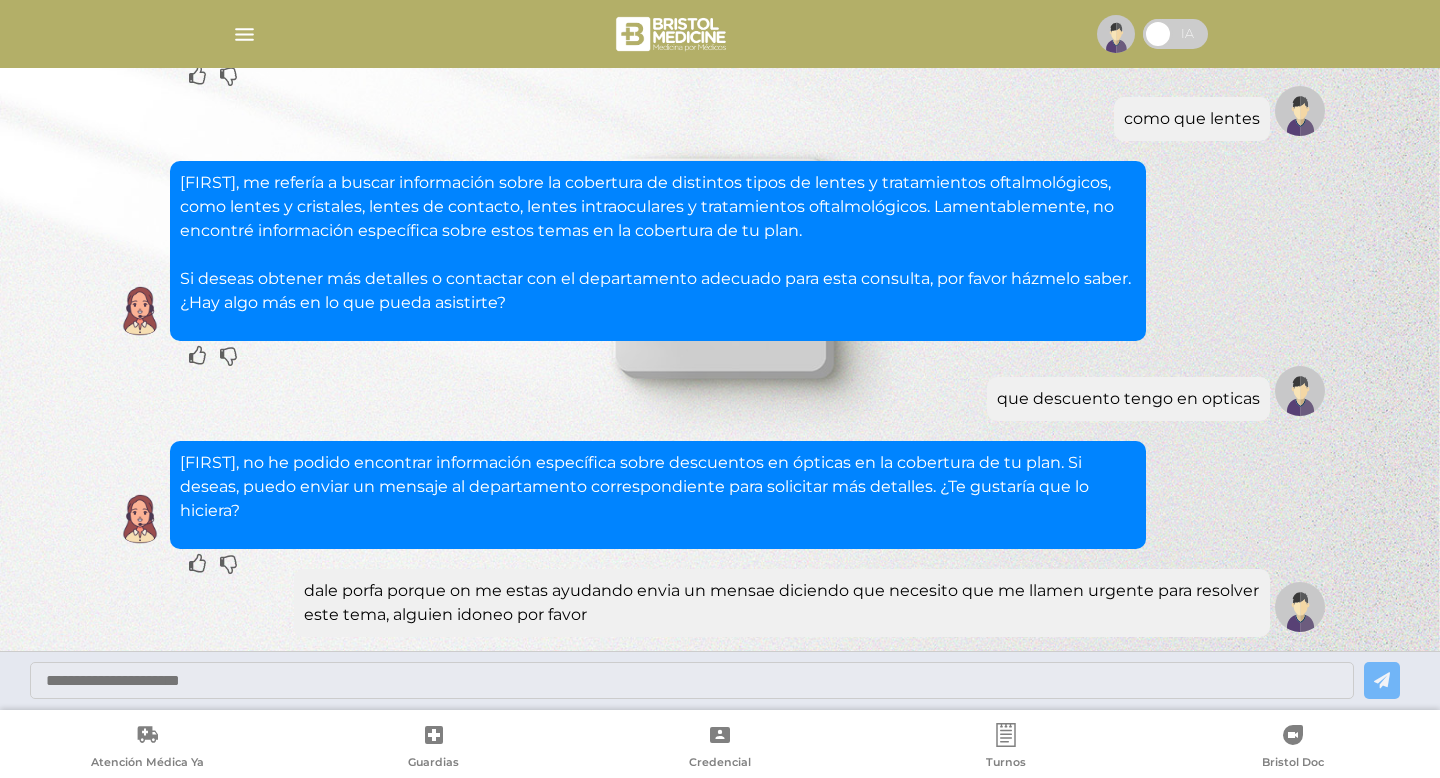 scroll, scrollTop: 929, scrollLeft: 0, axis: vertical 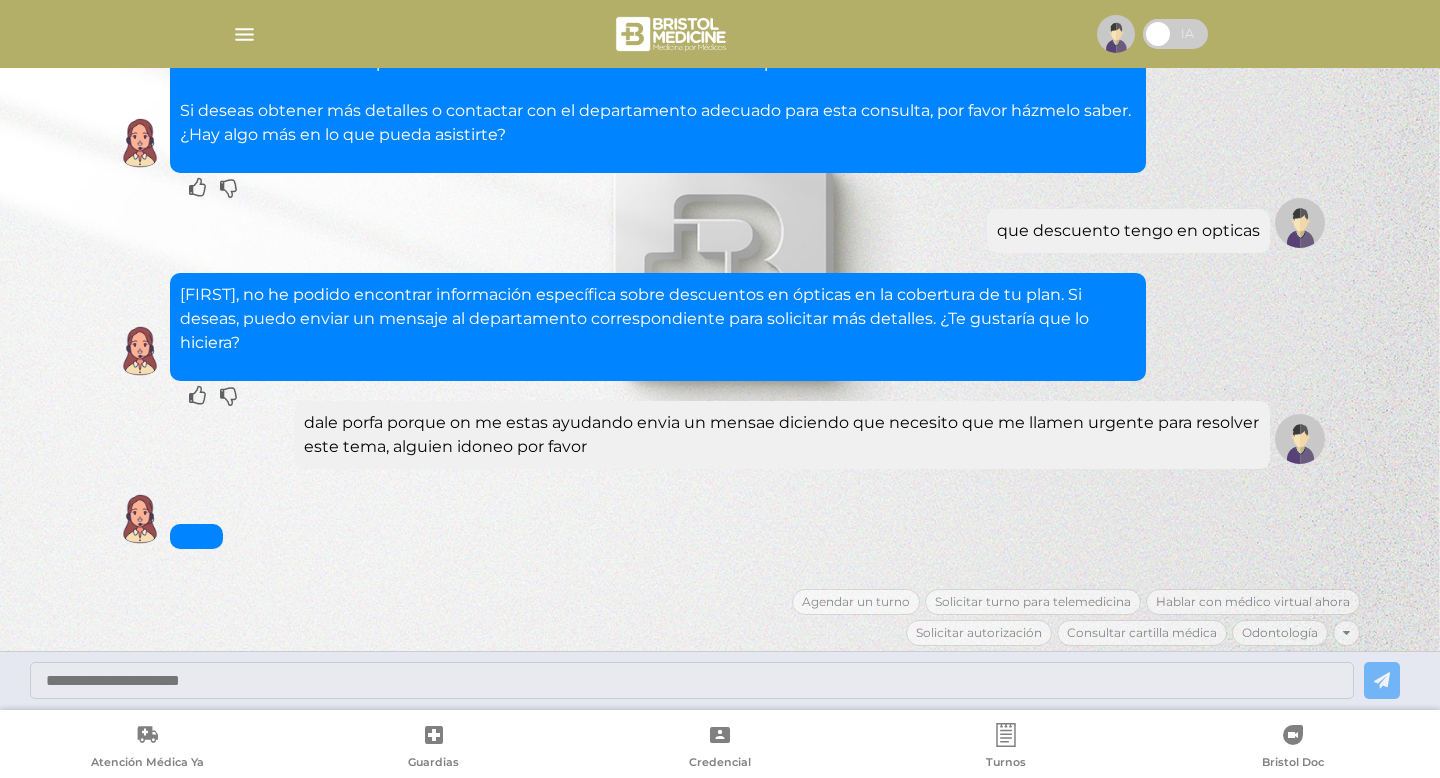 click on "Escribir motivo" at bounding box center [720, 519] 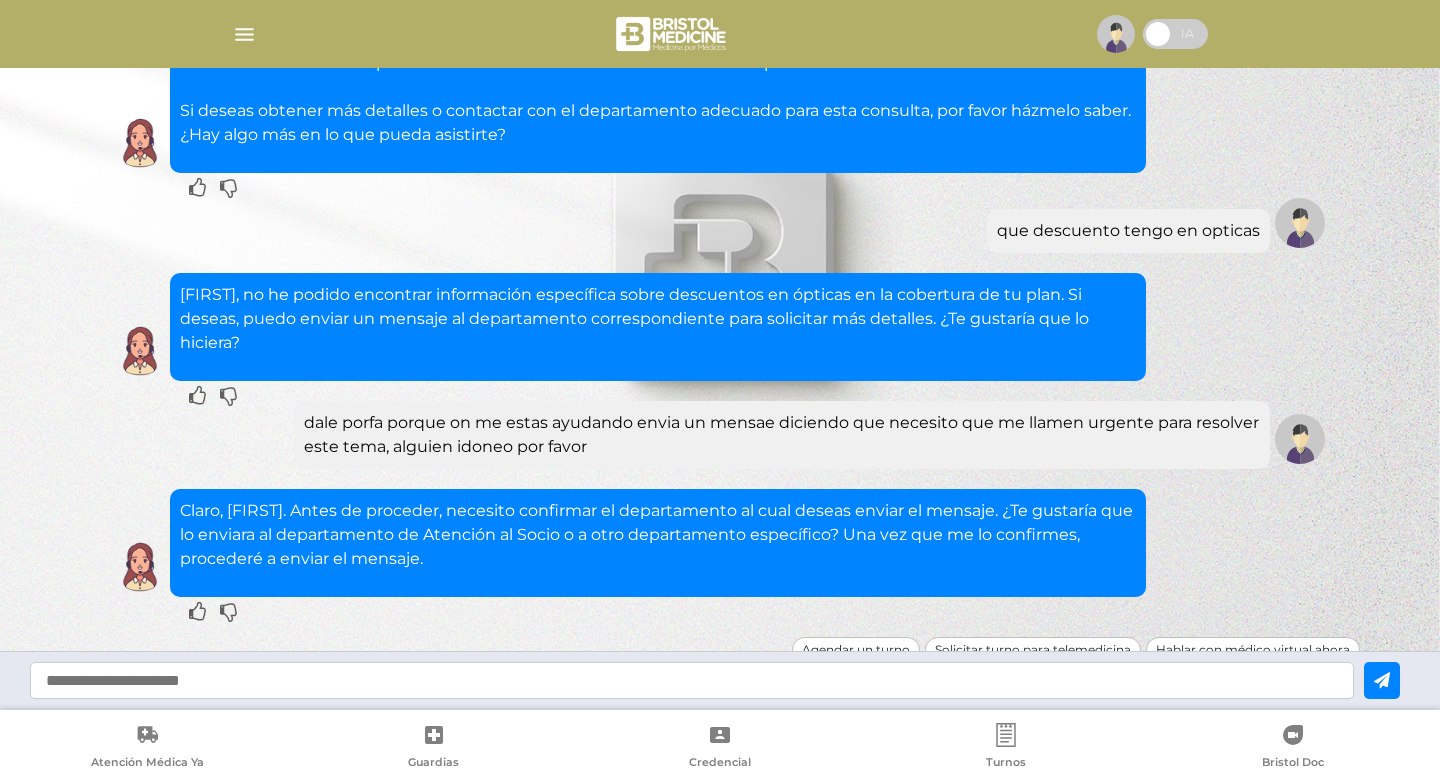 scroll, scrollTop: 977, scrollLeft: 0, axis: vertical 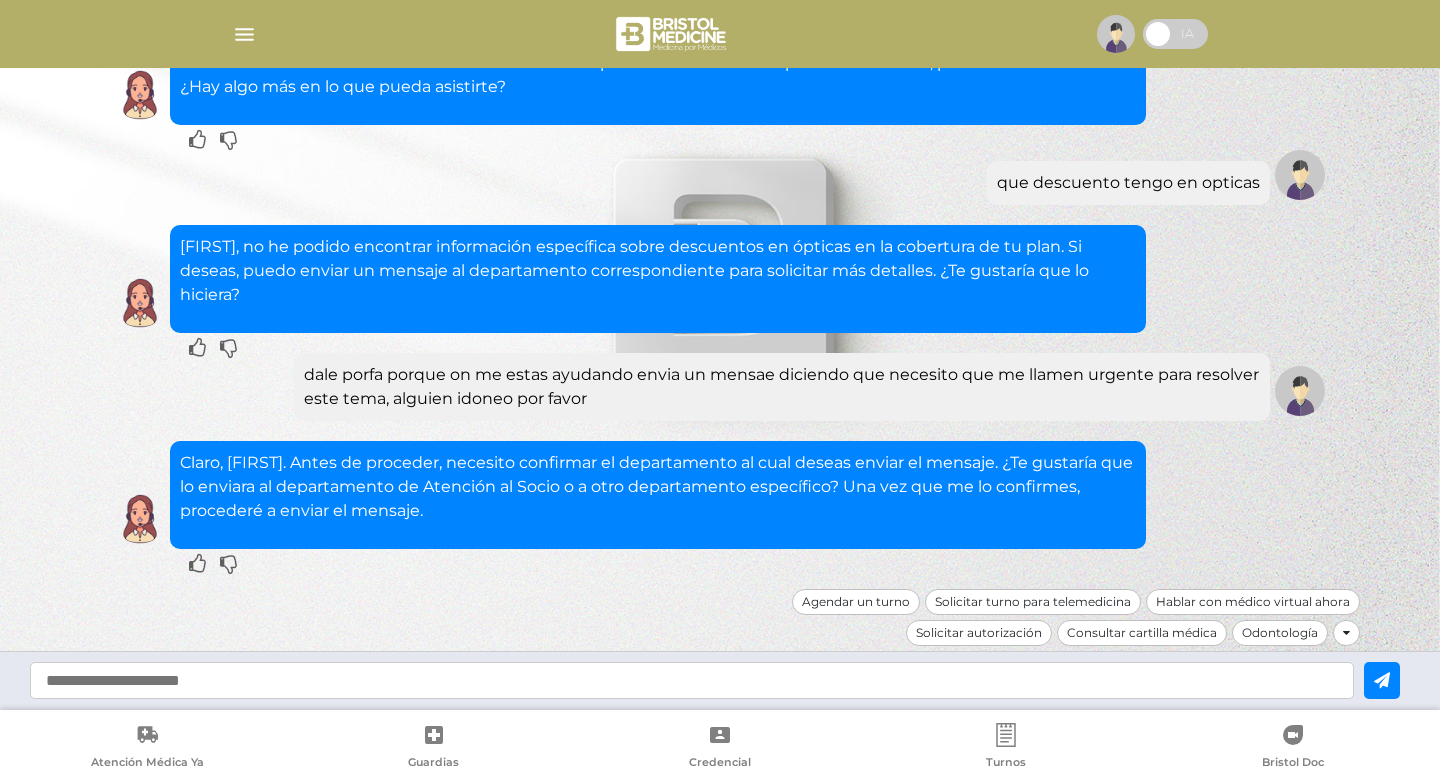 click on "Claro, [FIRST]. Antes de proceder, necesito confirmar el departamento al cual deseas enviar el mensaje. ¿Te gustaría que lo enviara al departamento de Atención al Socio o a otro departamento específico? Una vez que me lo confirmes, procederé a enviar el mensaje.
Escribir motivo
dale porfa porque on me estas ayudando envia un mensae diciendo que necesito que me llamen urgente para resolver este tema, alguien idoneo por favor
[FIRST], no he podido encontrar información específica sobre descuentos en ópticas en la cobertura de tu plan. Si deseas, puedo enviar un mensaje al departamento correspondiente para solicitar más detalles. ¿Te gustaría que lo hiciera?
Escribir motivo
que descuento tengo en opticas" at bounding box center [720, -194] 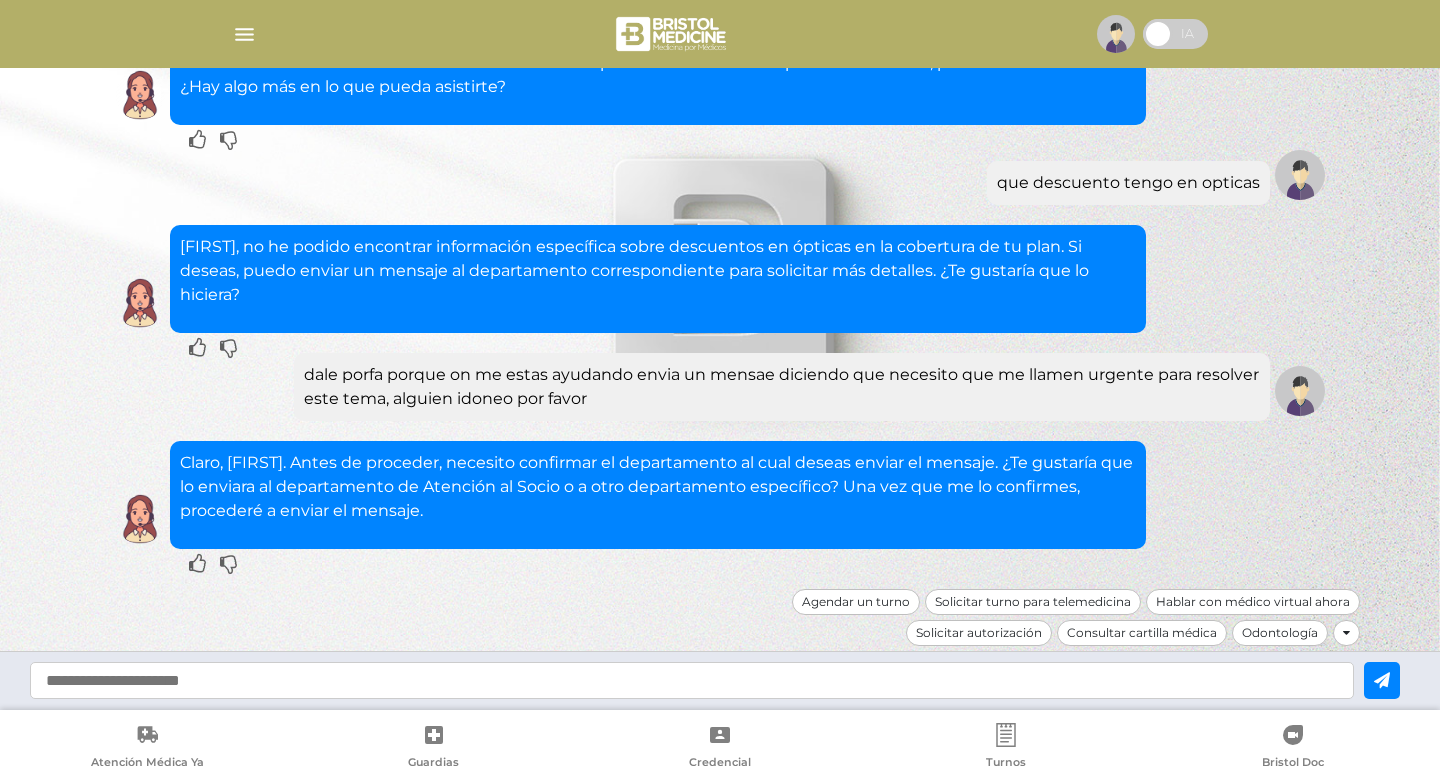 click at bounding box center [692, 680] 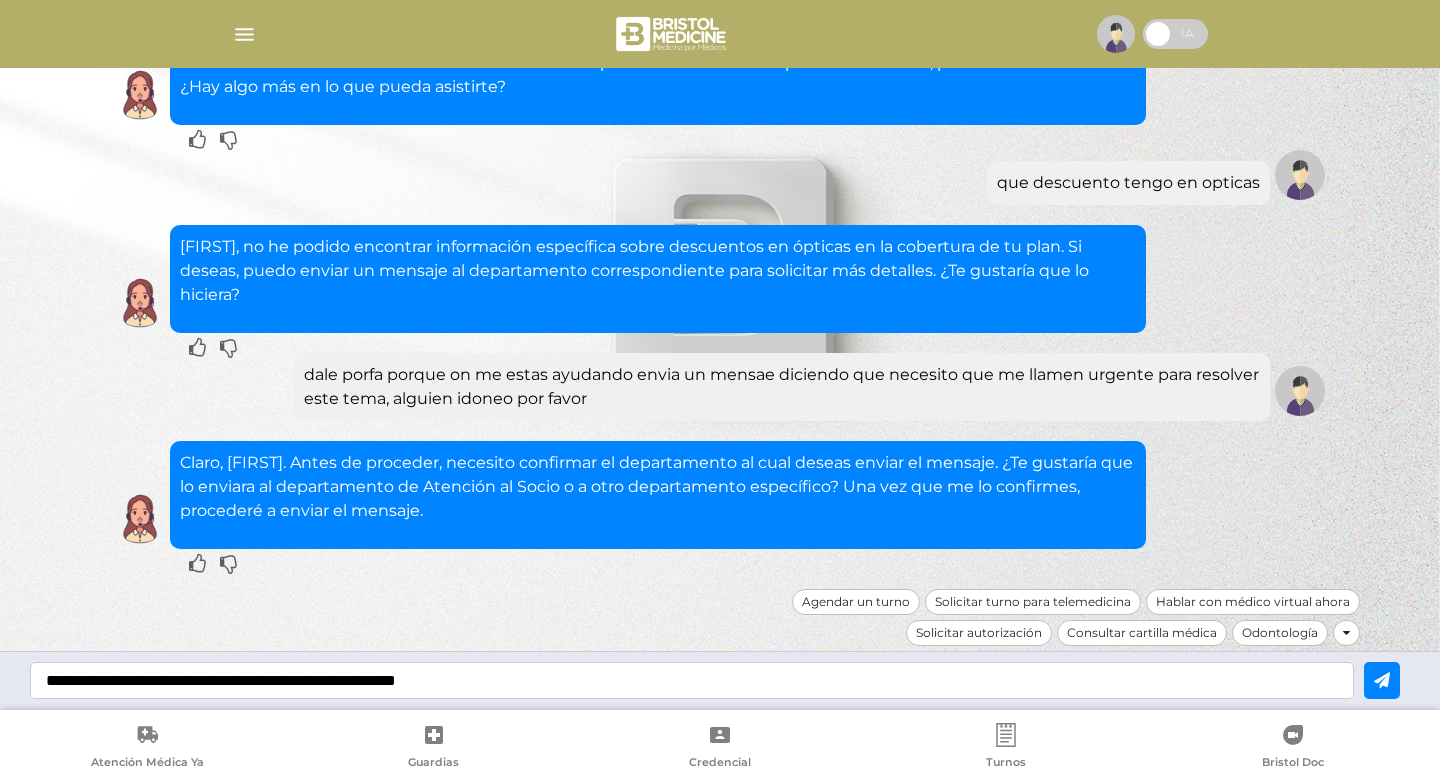 type on "**********" 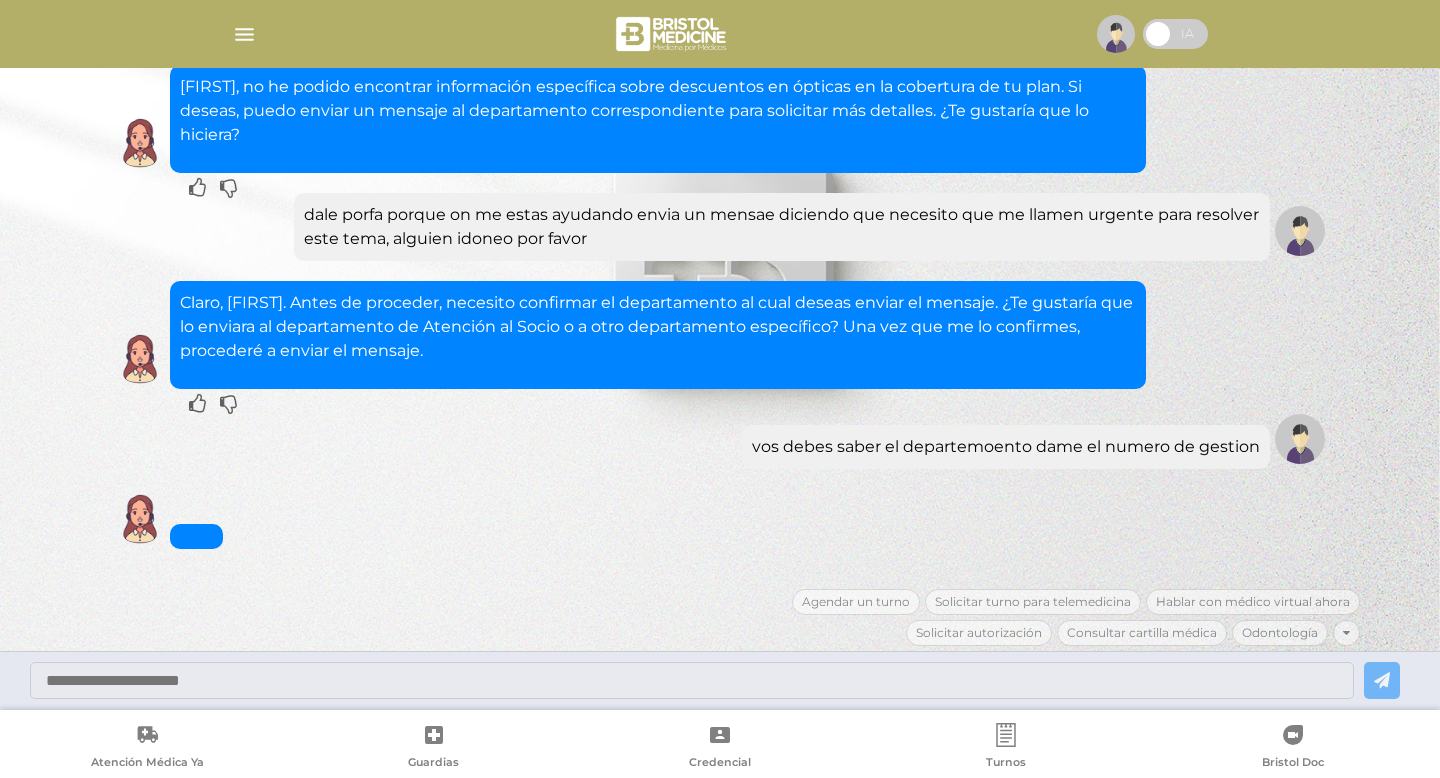 scroll, scrollTop: 1281, scrollLeft: 0, axis: vertical 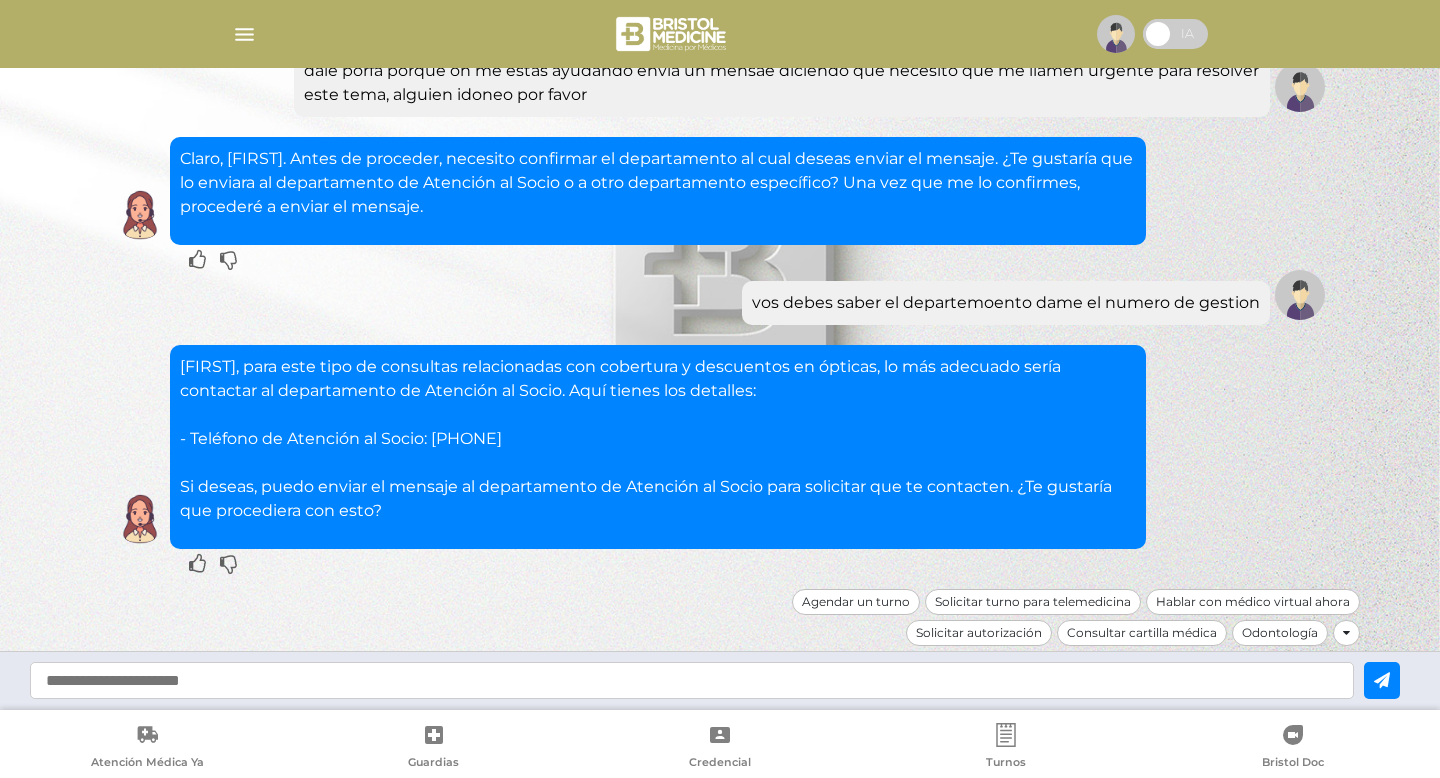 click at bounding box center (692, 680) 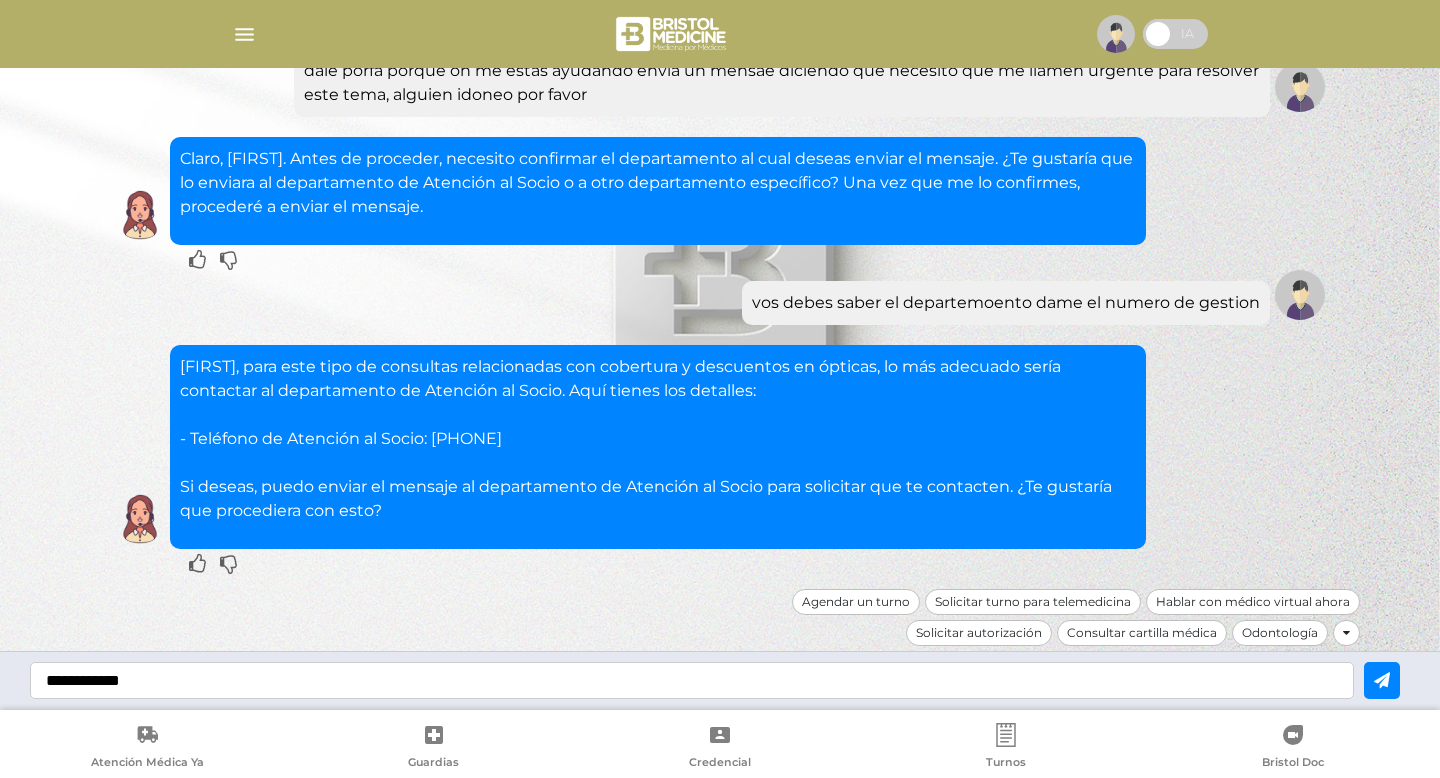 type on "**********" 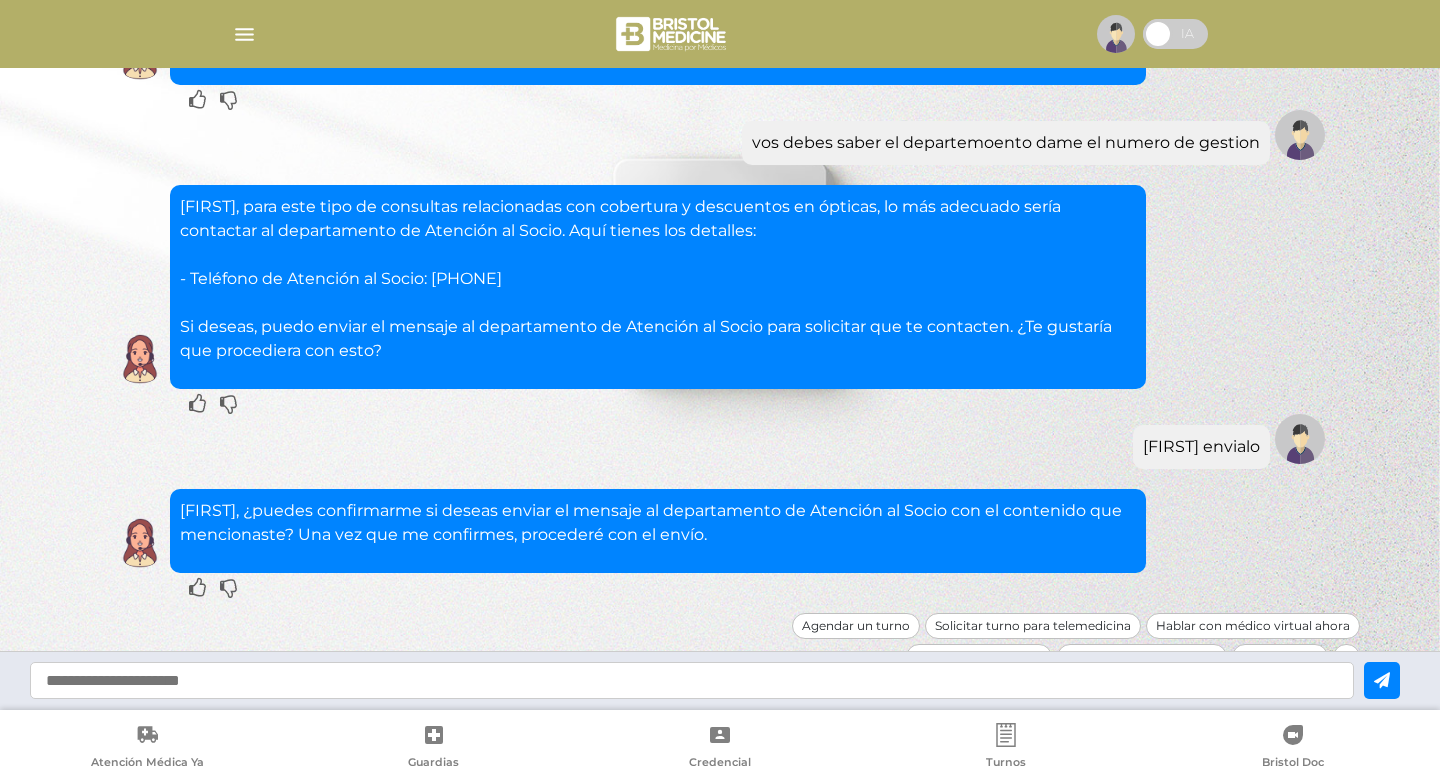 scroll, scrollTop: 1465, scrollLeft: 0, axis: vertical 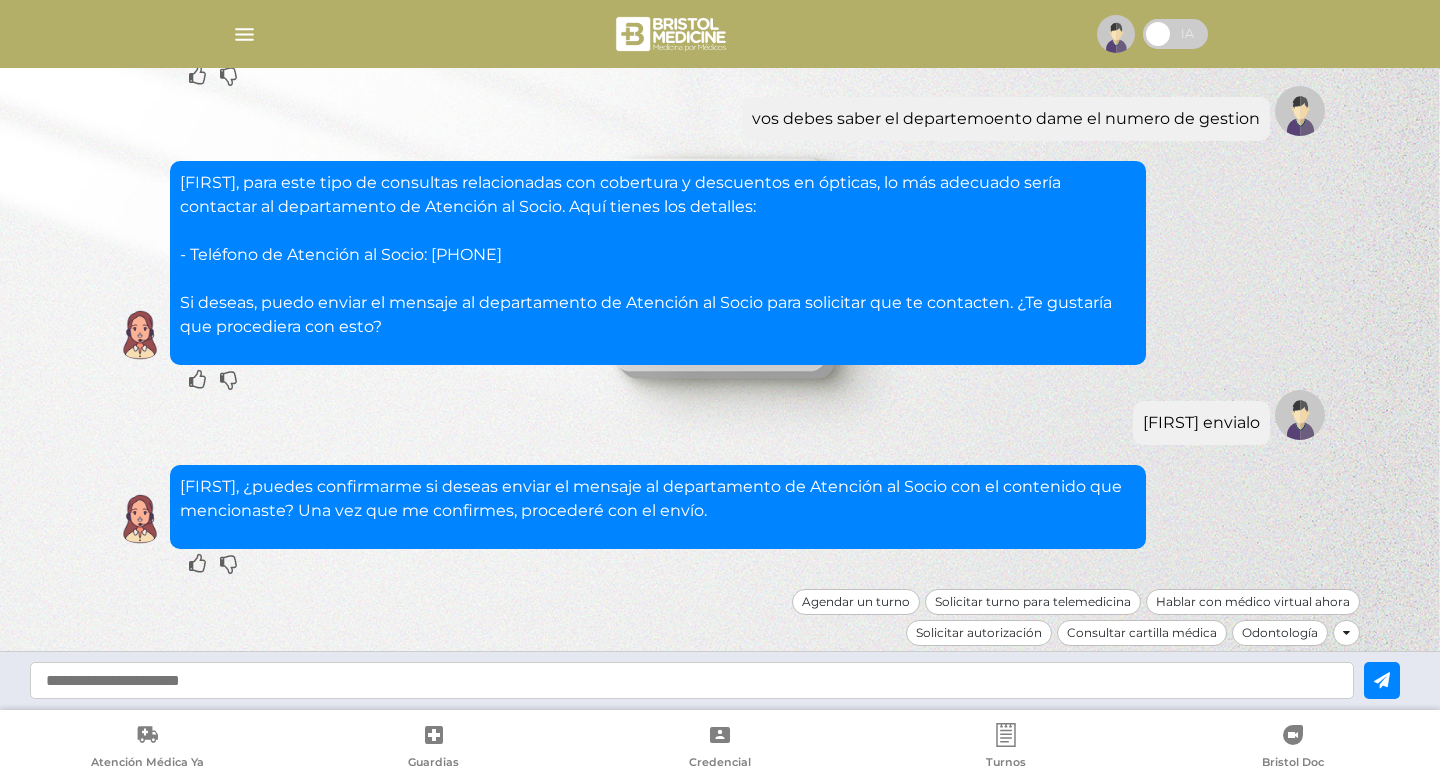 click at bounding box center [692, 680] 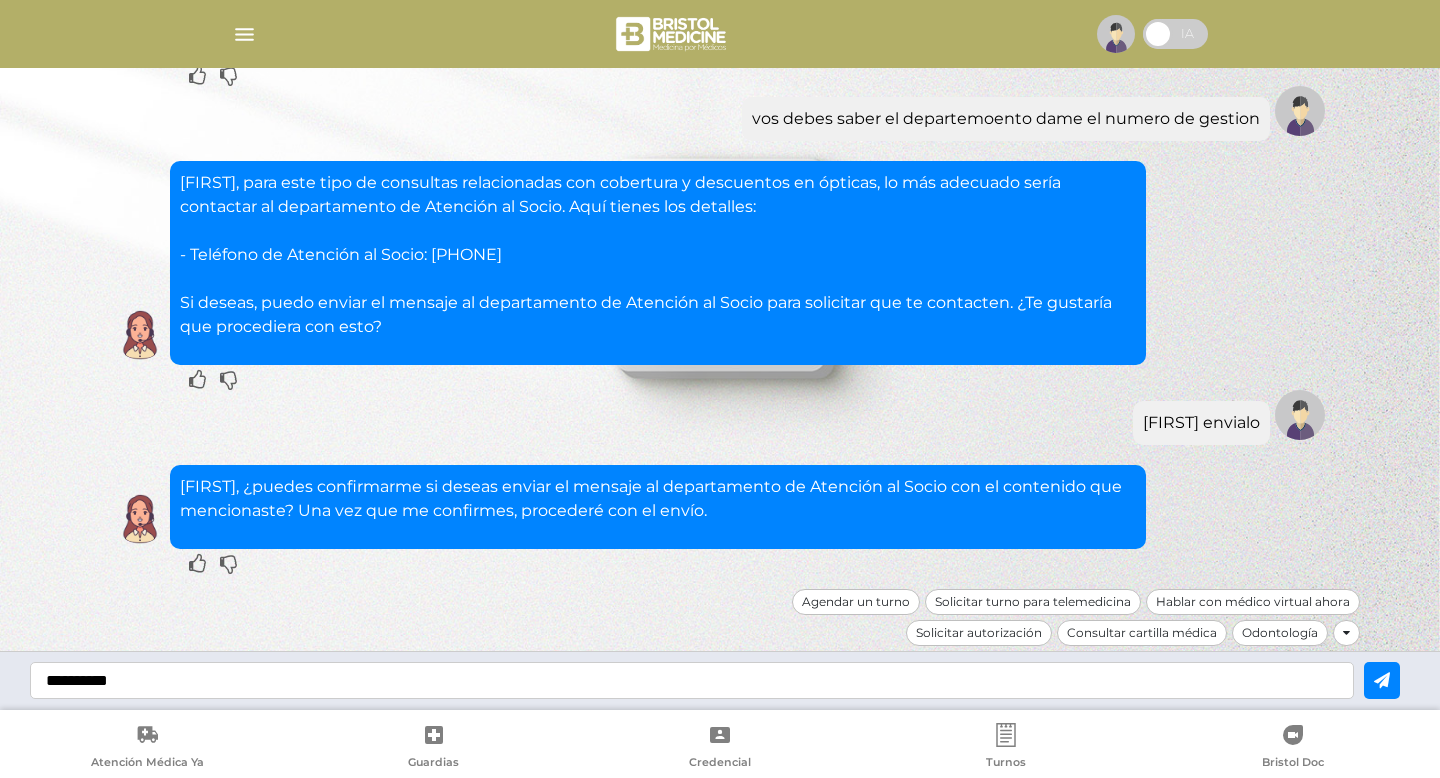 type on "**********" 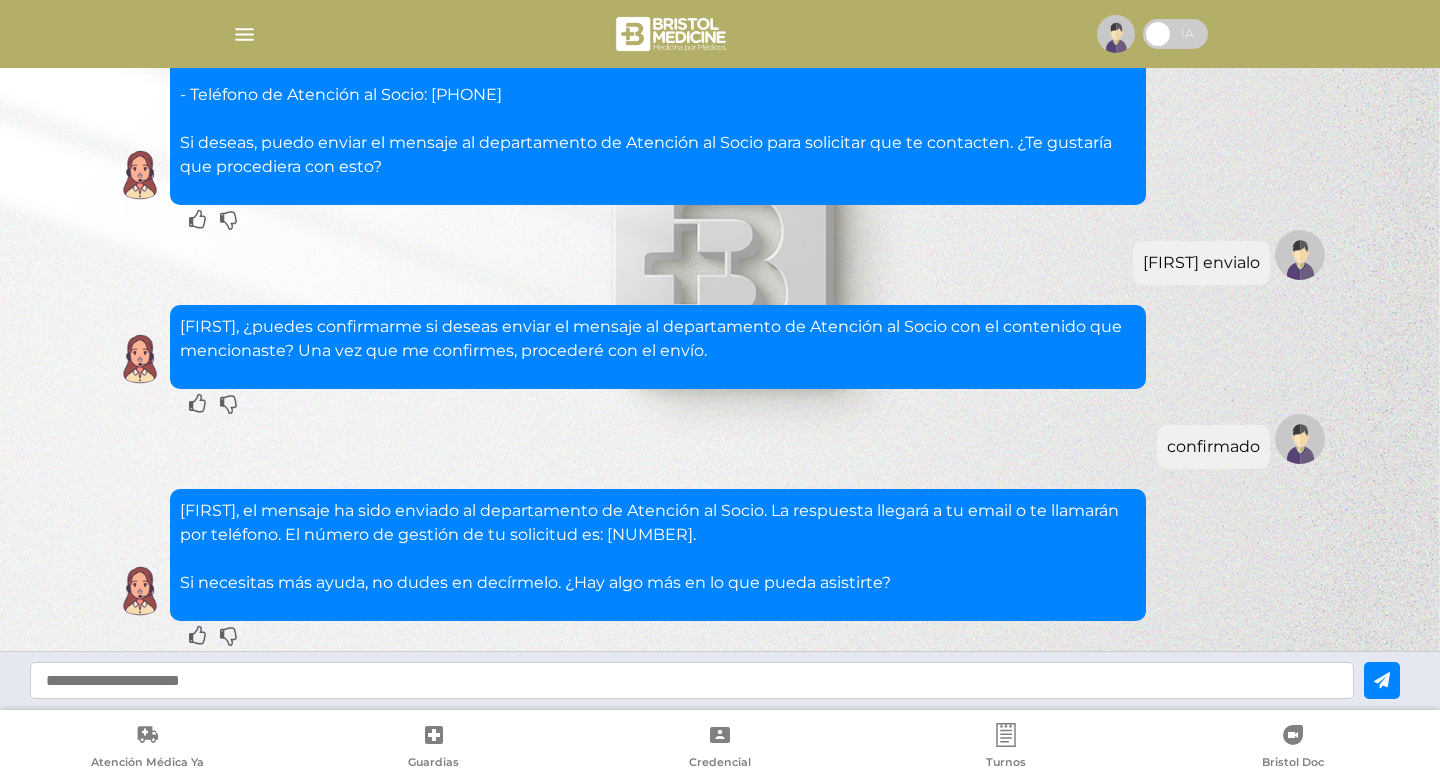 scroll, scrollTop: 1697, scrollLeft: 0, axis: vertical 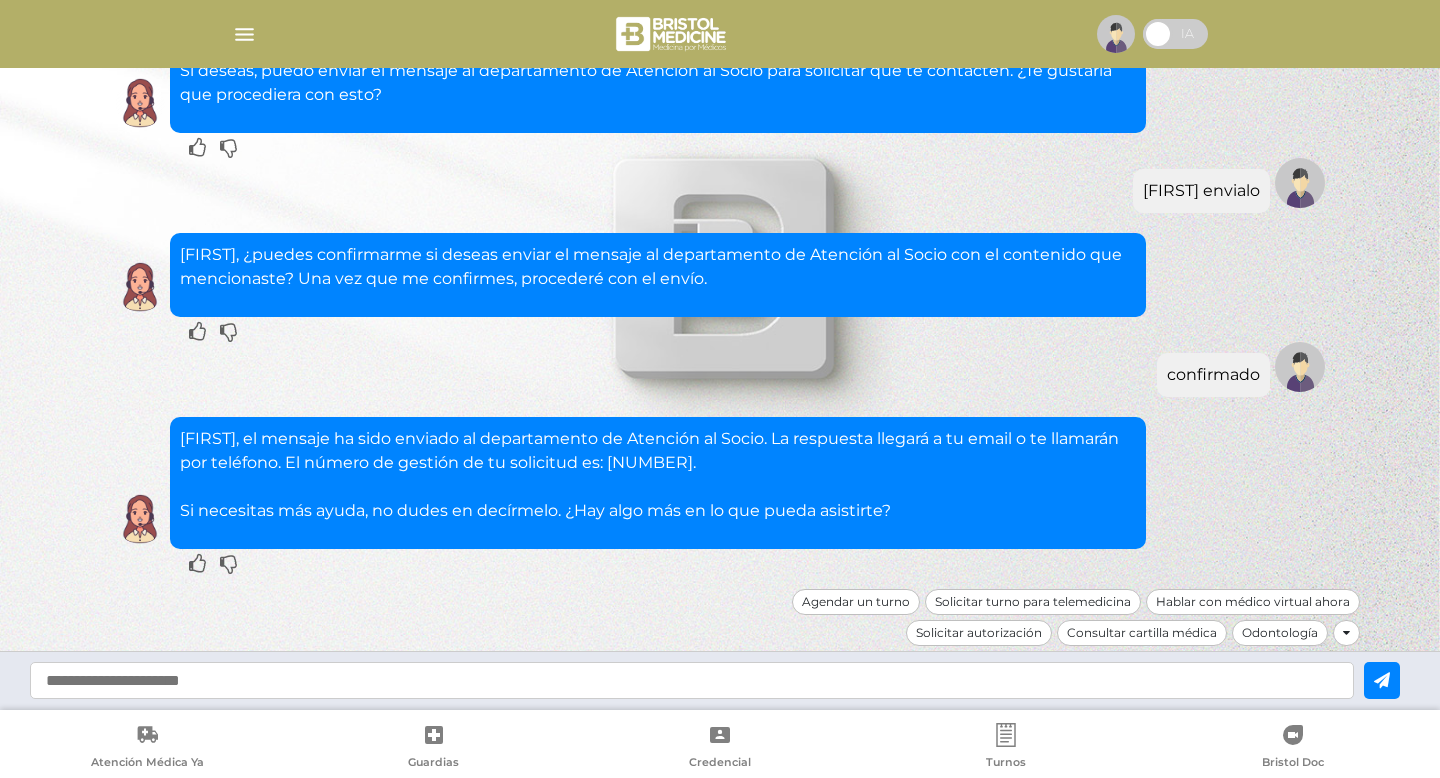 click on "[FIRST], el mensaje ha sido enviado al departamento de Atención al Socio. La respuesta llegará a tu email o te llamarán por teléfono. El número de gestión de tu solicitud es: [NUMBER]. Si necesitas más ayuda, no dudes en decírmelo. ¿Hay algo más en lo que pueda asistirte?" at bounding box center [658, 475] 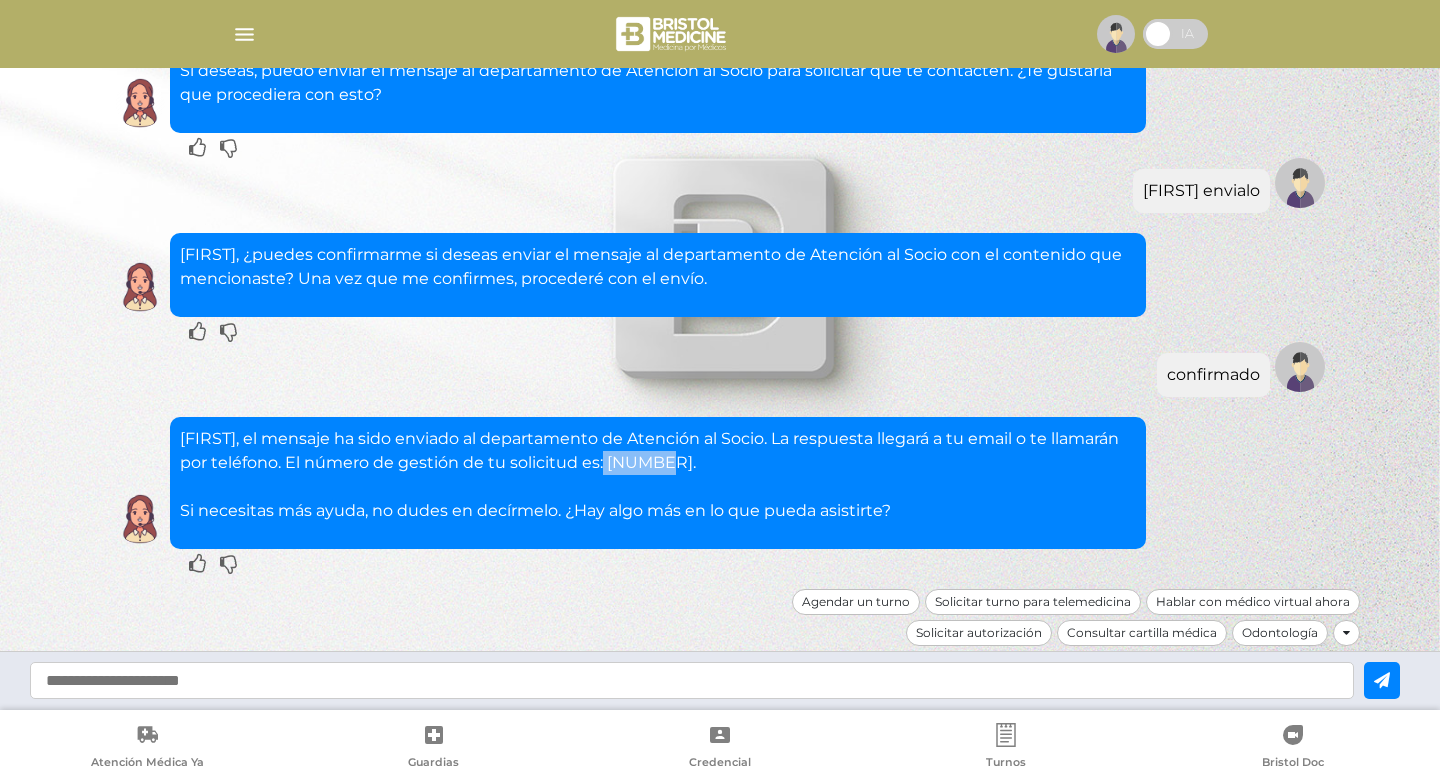 click on "[FIRST], el mensaje ha sido enviado al departamento de Atención al Socio. La respuesta llegará a tu email o te llamarán por teléfono. El número de gestión de tu solicitud es: [NUMBER]. Si necesitas más ayuda, no dudes en decírmelo. ¿Hay algo más en lo que pueda asistirte?" at bounding box center (658, 475) 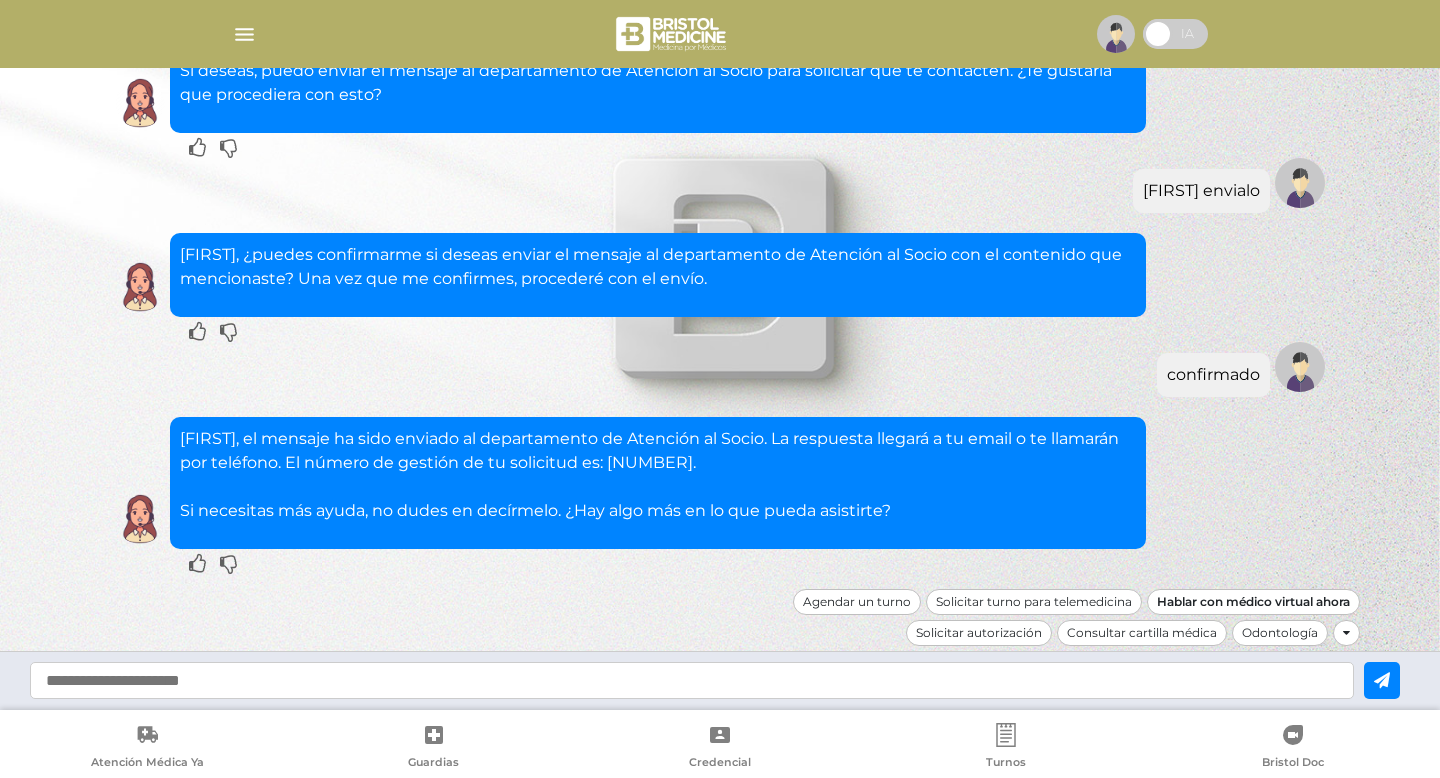 click on "Hablar con médico virtual ahora" at bounding box center (1253, 602) 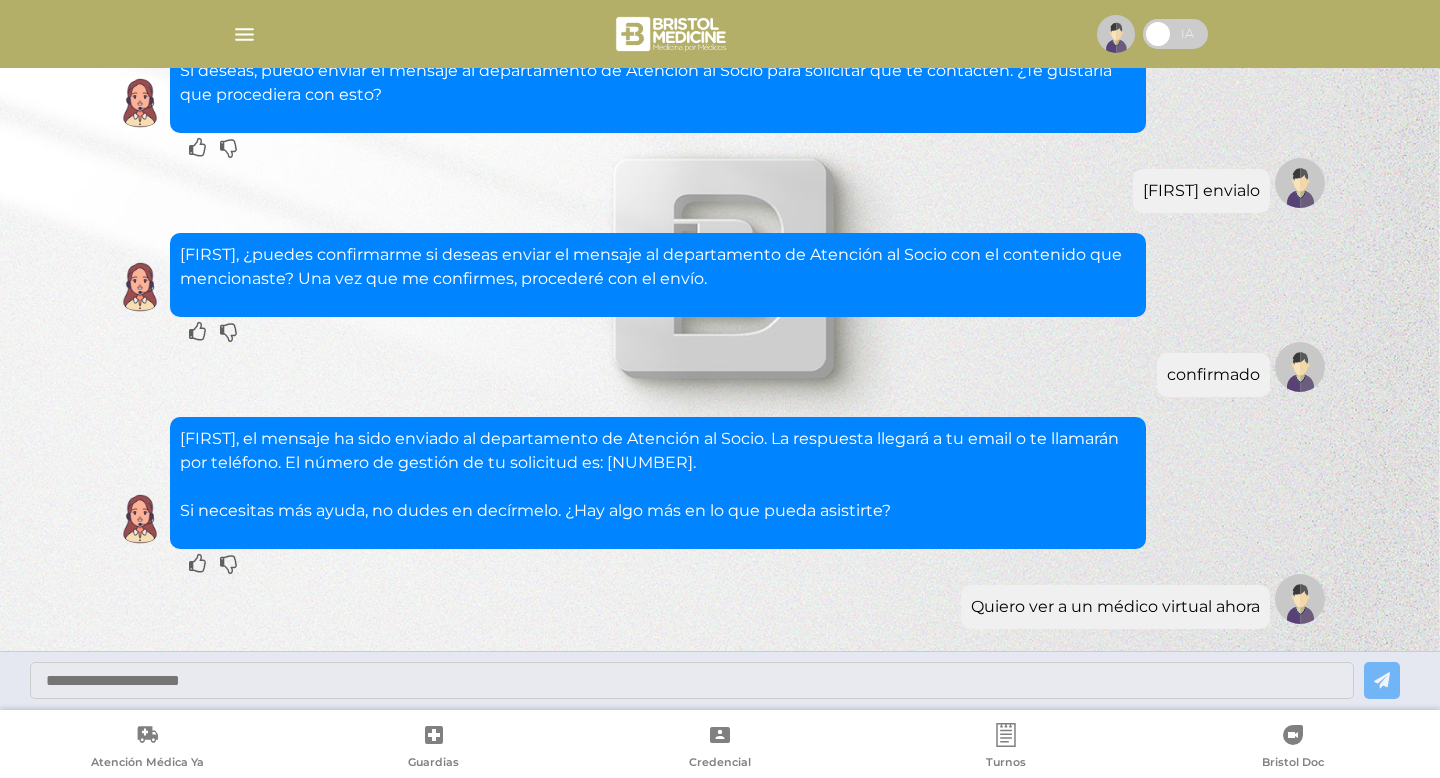 scroll, scrollTop: 1857, scrollLeft: 0, axis: vertical 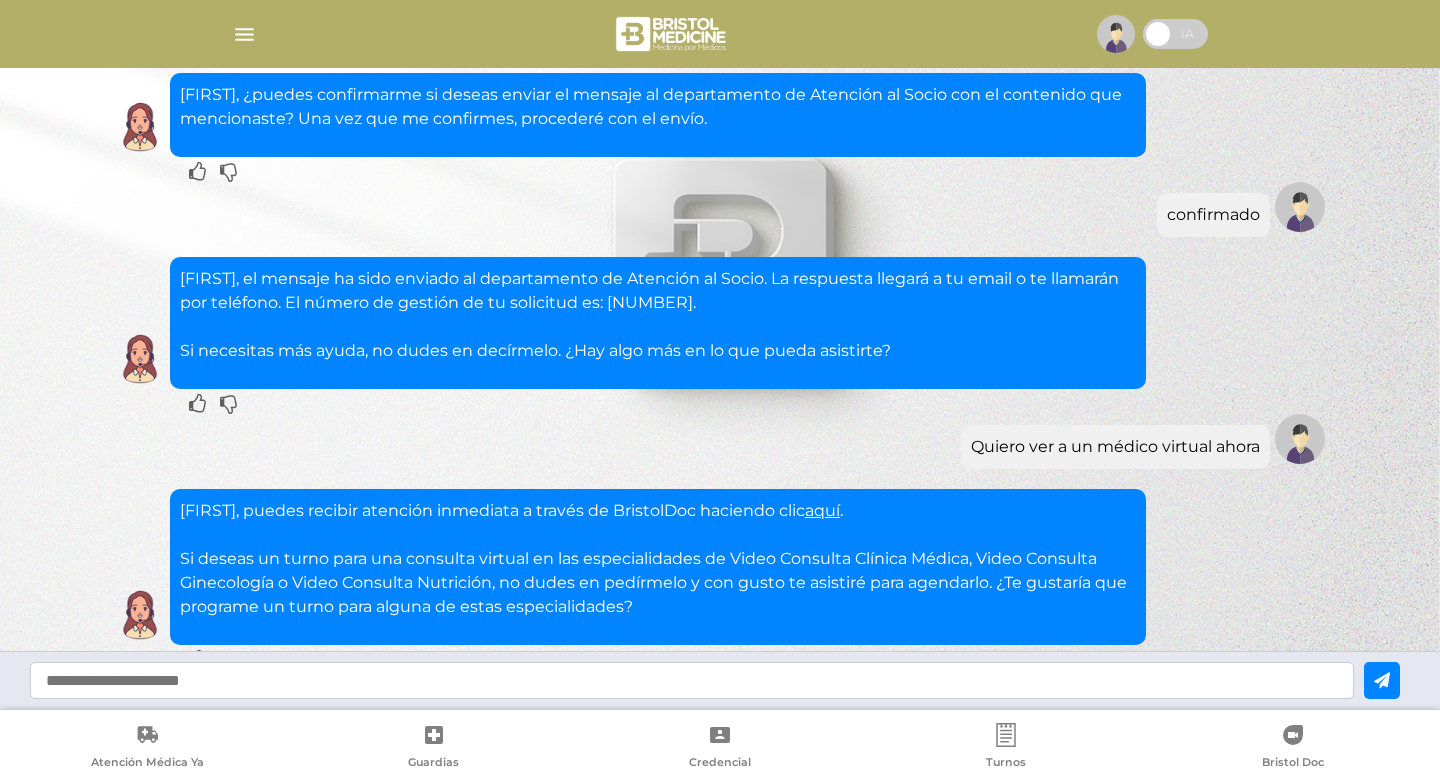 click on "[FIRST], puedes recibir atención inmediata a través de BristolDoc haciendo clic  aquí . Si deseas un turno para una consulta virtual en las especialidades de Video Consulta Clínica Médica, Video Consulta Ginecología o Video Consulta Nutrición, no dudes en pedírmelo y con gusto te asistiré para agendarlo. ¿Te gustaría que programe un turno para alguna de estas especialidades?" at bounding box center (658, 559) 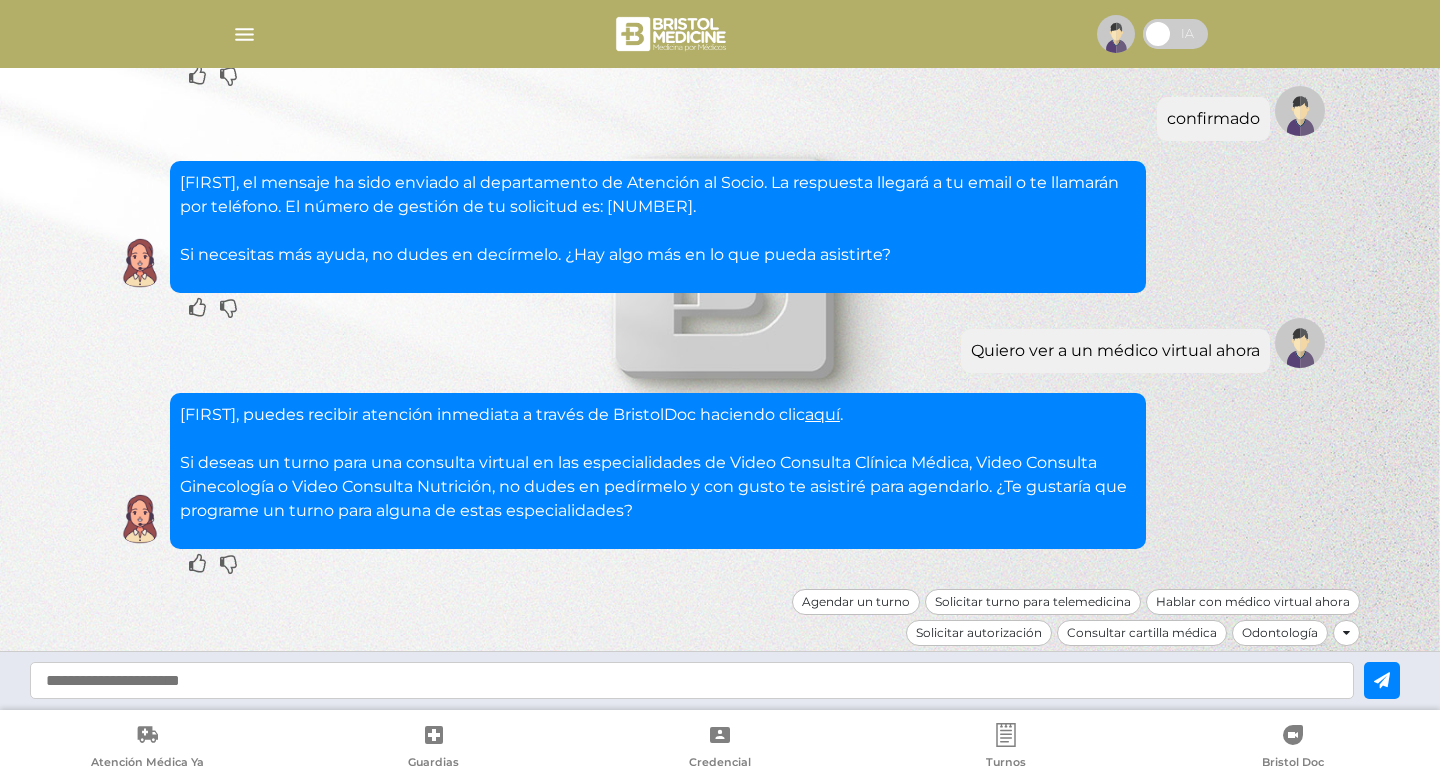 click at bounding box center (692, 680) 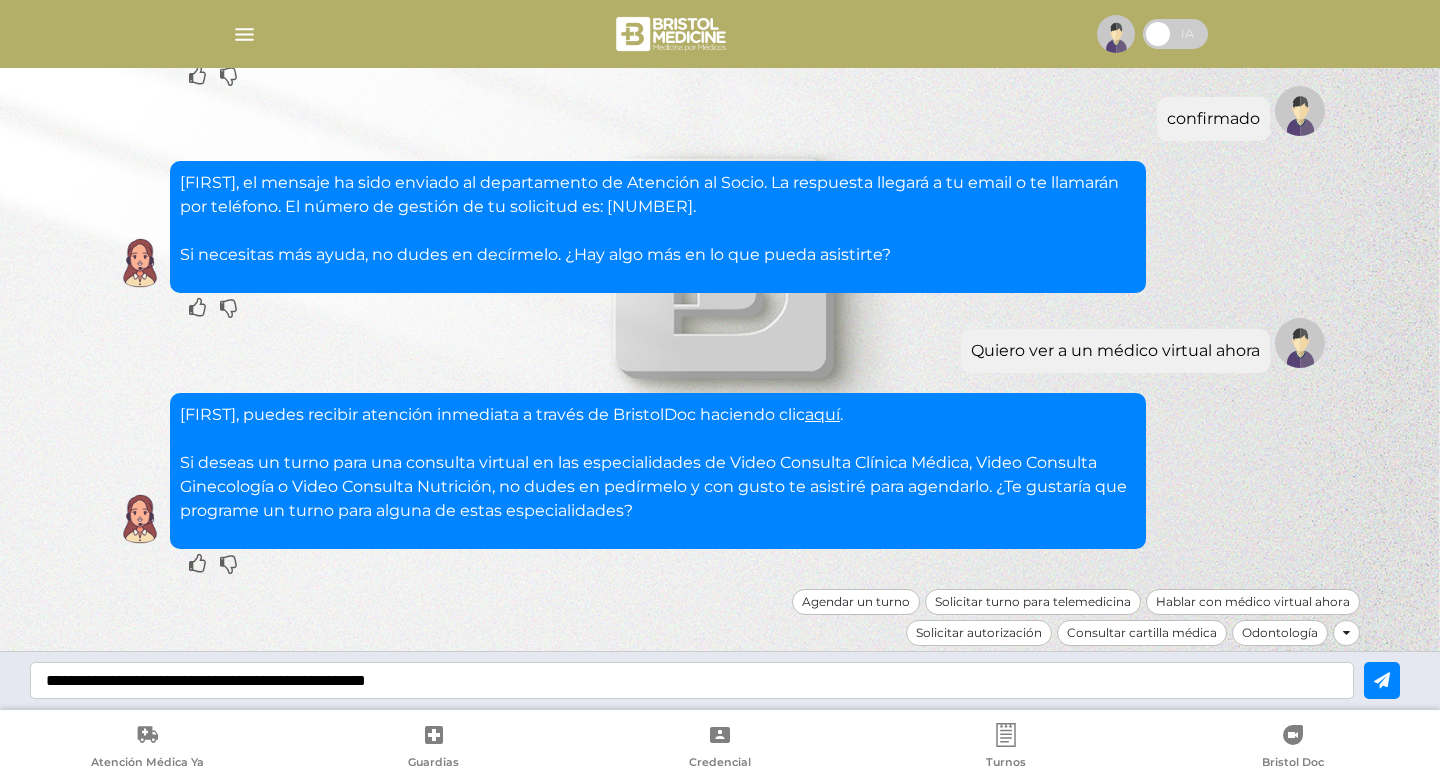 type on "**********" 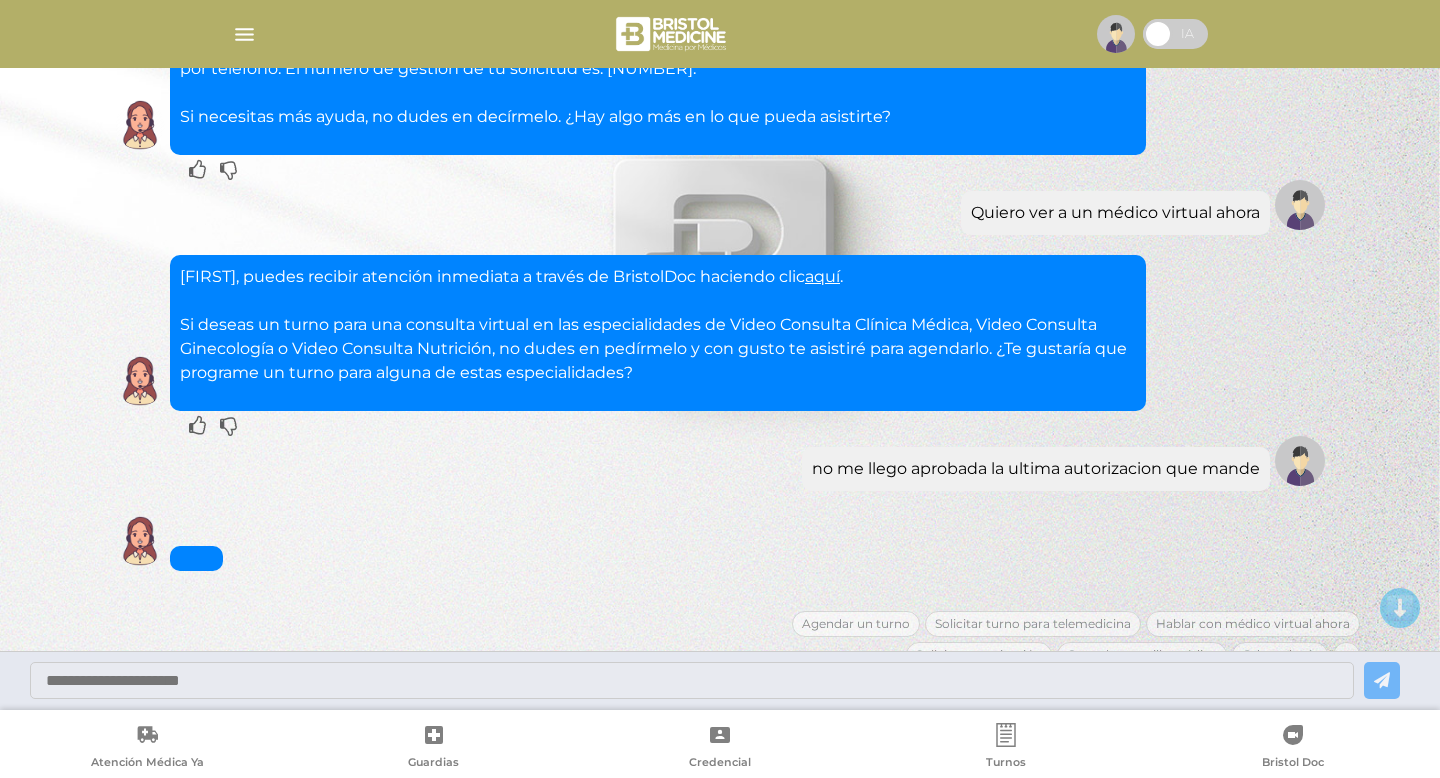 scroll, scrollTop: 2113, scrollLeft: 0, axis: vertical 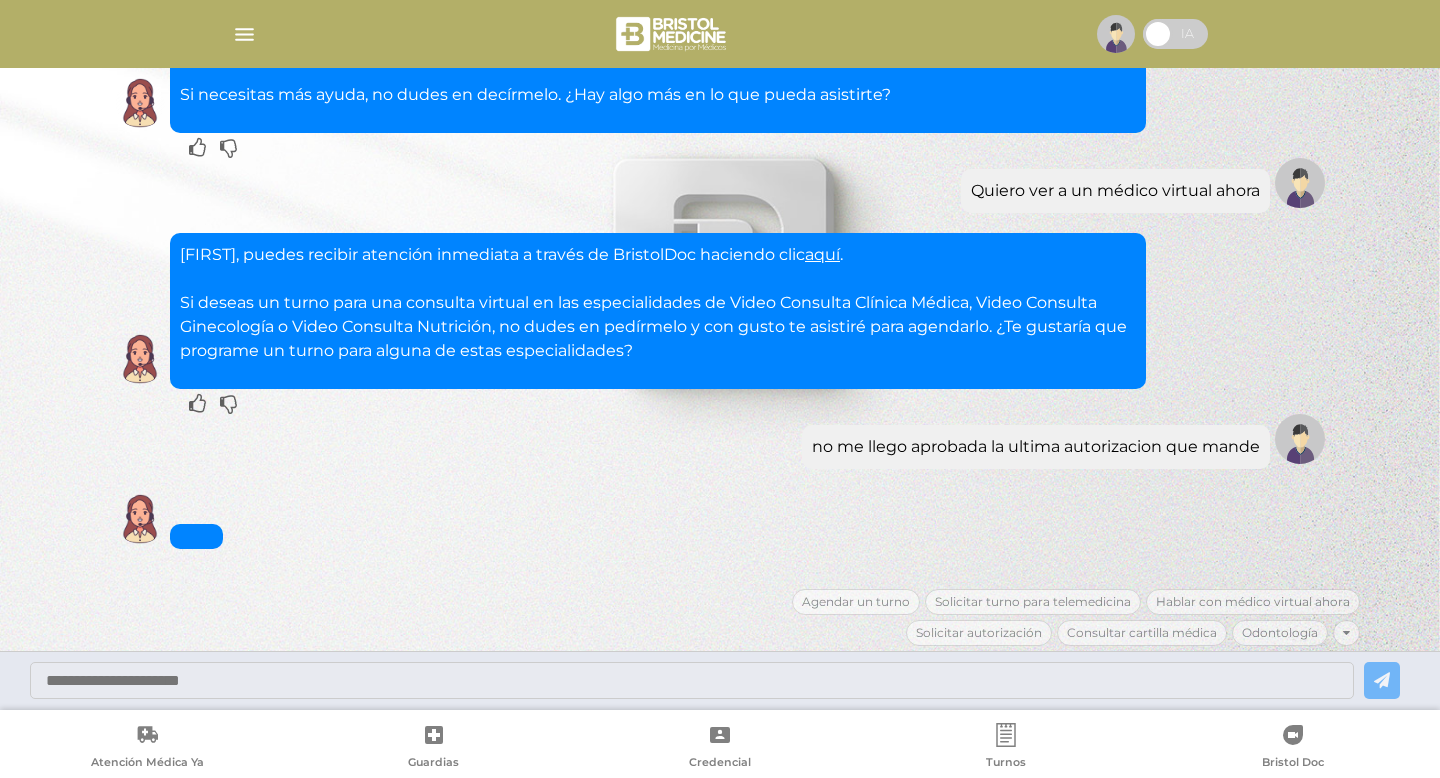 click at bounding box center [1116, 34] 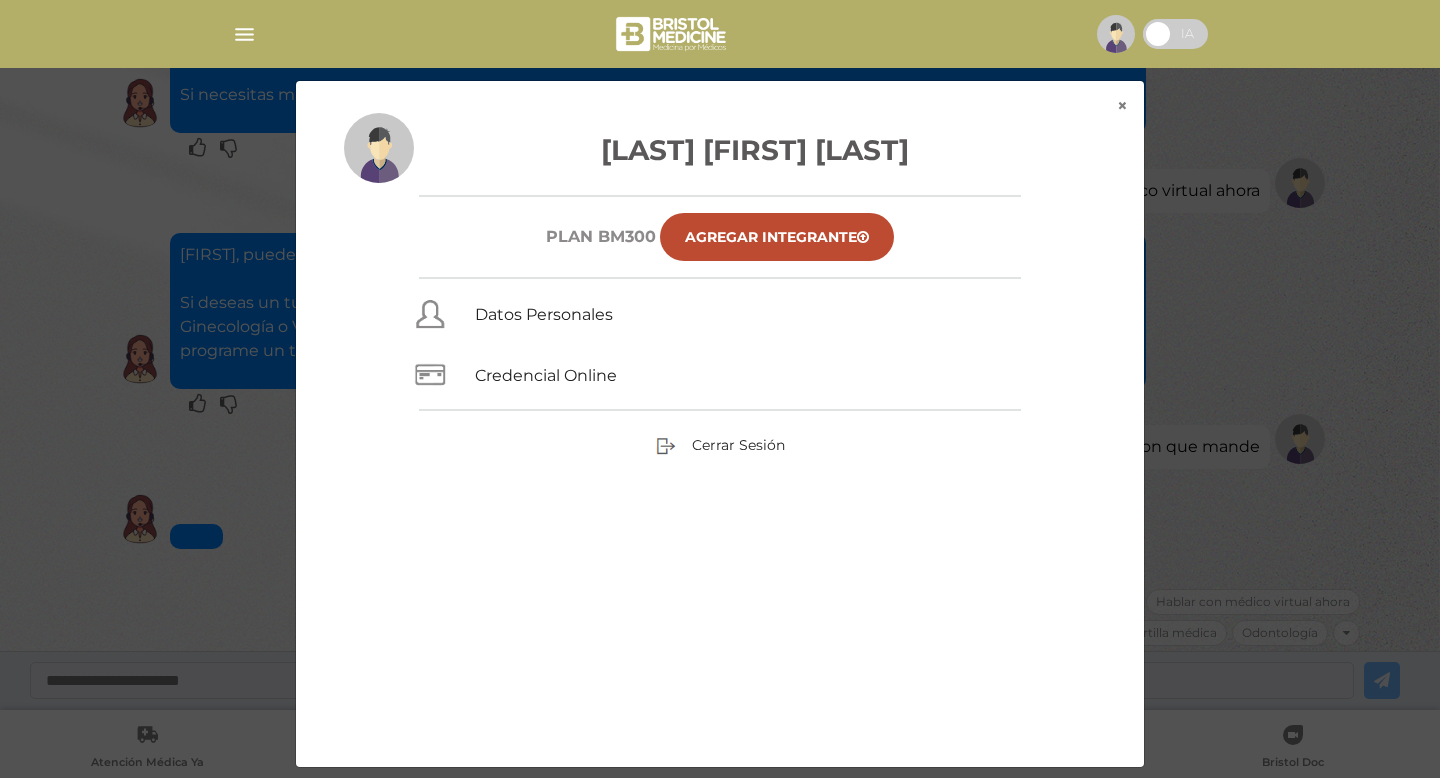 click on "[LAST] [FIRST] [LAST]
Plan BM300
Agregar Integrante
Datos Personales
Credencial Online
Cerrar Sesión" at bounding box center [720, 424] 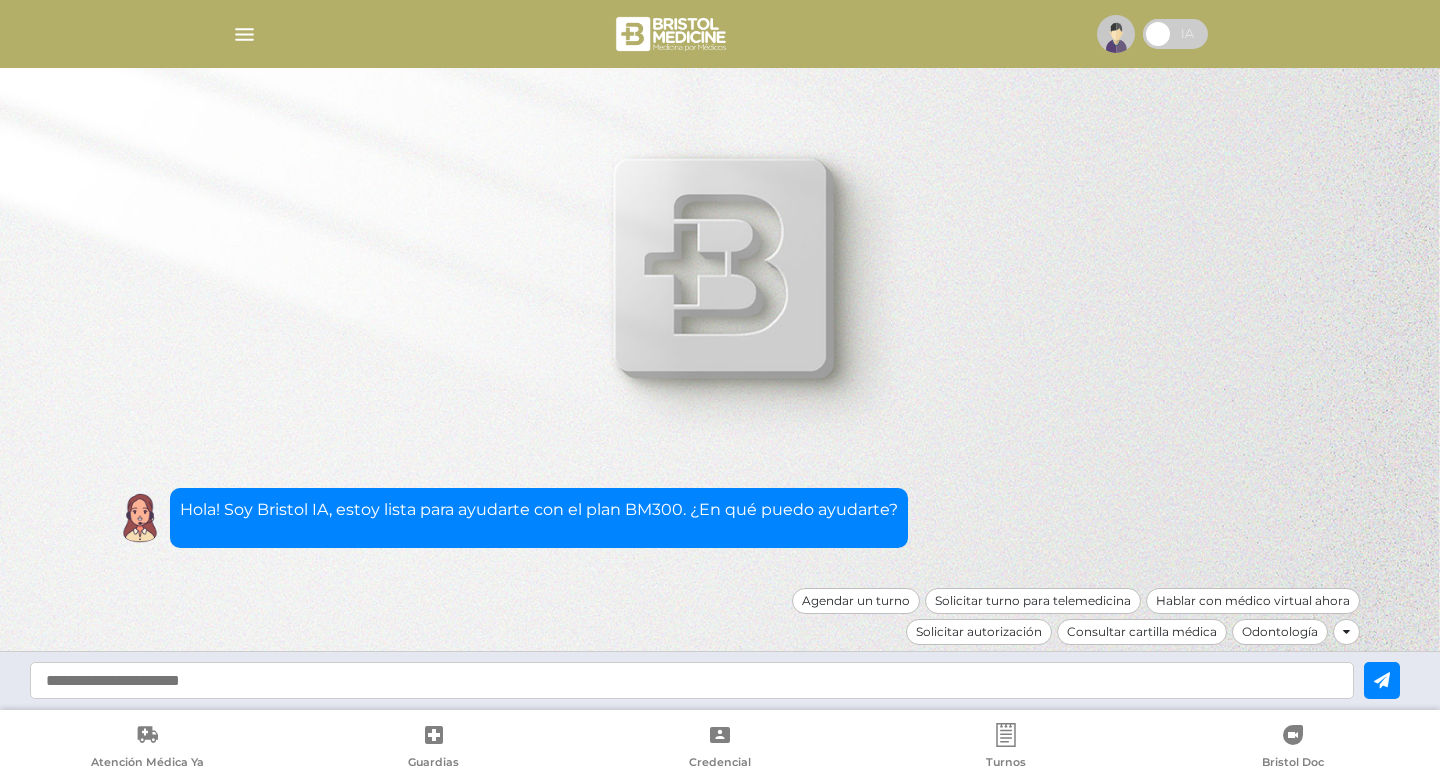 scroll, scrollTop: 0, scrollLeft: 0, axis: both 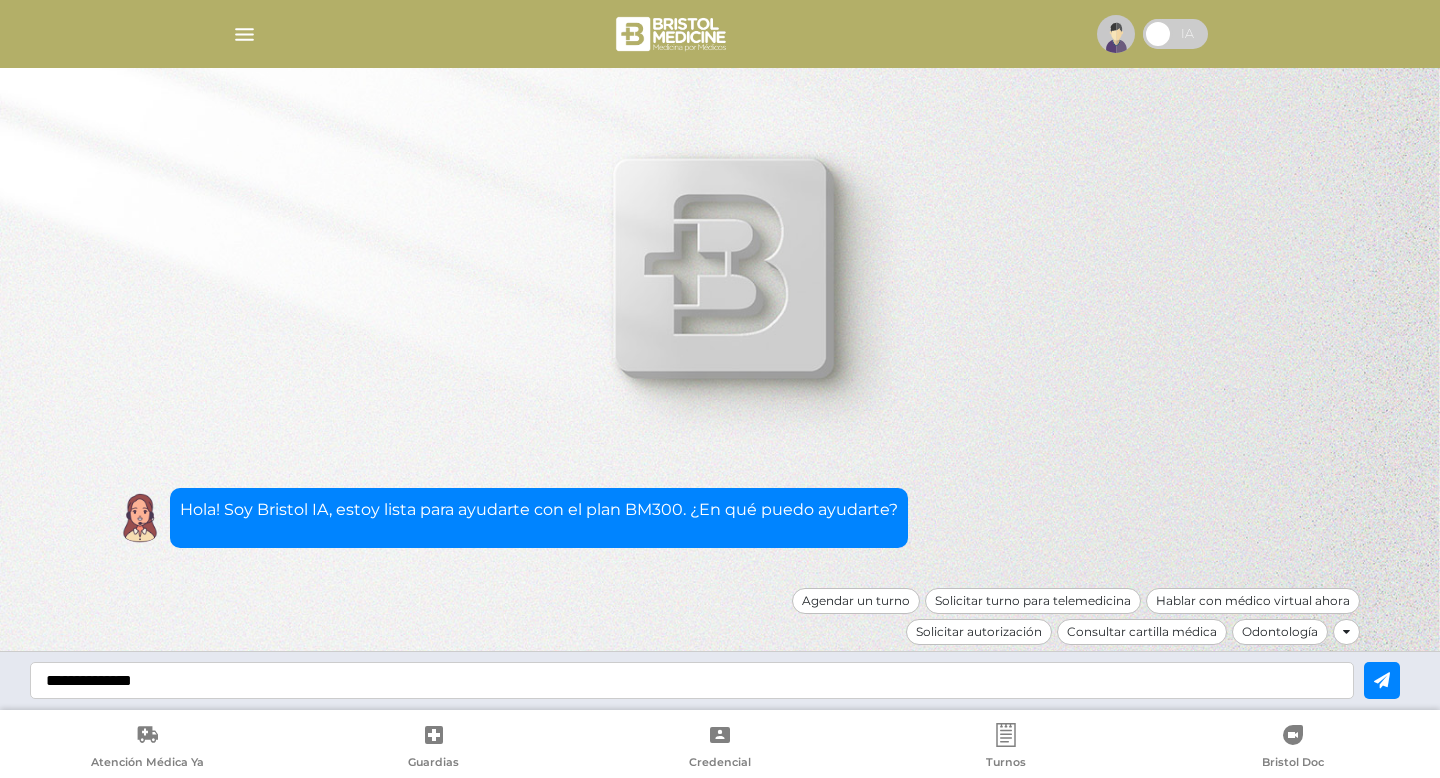 type on "**********" 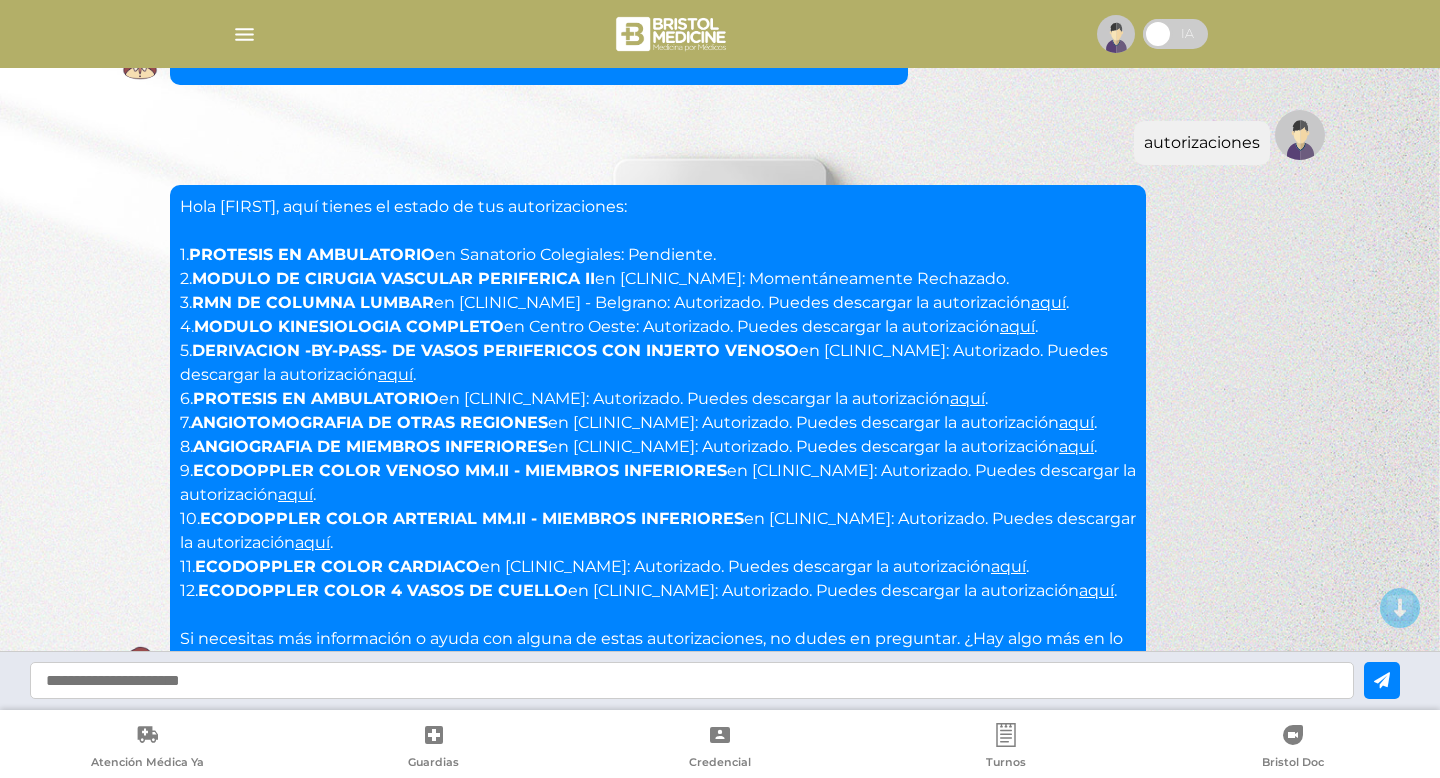 scroll, scrollTop: 68, scrollLeft: 0, axis: vertical 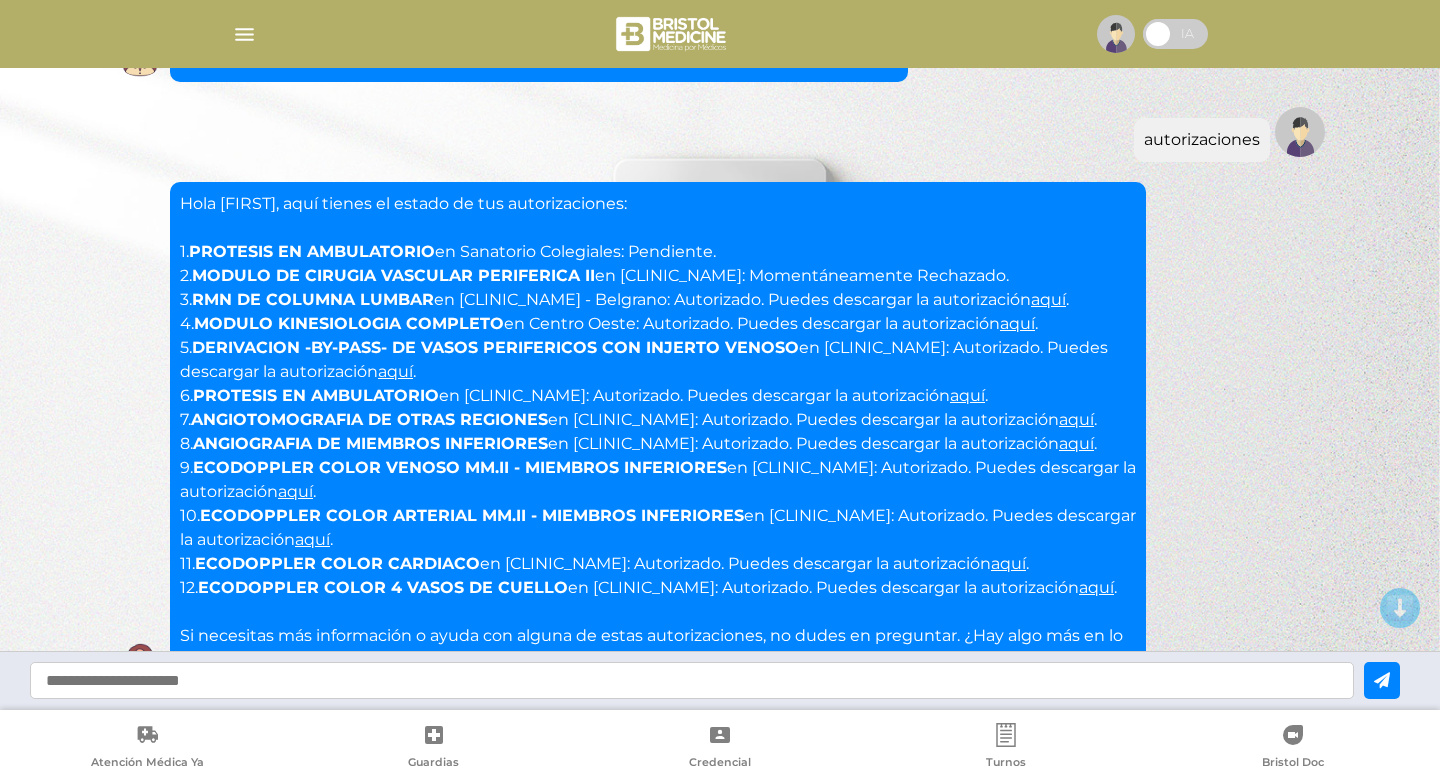 click on "Hola Daniel, aquí tienes el estado de tus autorizaciones: 1.  PROTESIS EN AMBULATORIO  en Sanatorio Colegiales: Pendiente. 2.  MODULO DE CIRUGIA VASCULAR PERIFERICA II  en Sanatorio Colegiales: Momentáneamente Rechazado. 3.  RMN DE COLUMNA LUMBAR  en Centro Médico Deragopyan - Belgrano: Autorizado. Puedes descargar la autorización  aquí . 4.  MODULO KINESIOLOGIA COMPLETO  en Centro Oeste: Autorizado. Puedes descargar la autorización  aquí . 5.  DERIVACION -BY-PASS- DE VASOS PERIFERICOS CON INJERTO VENOSO  en Sanatorio Colegiales: Autorizado. Puedes descargar la autorización  aquí . 6.  PROTESIS EN AMBULATORIO  en Sanatorio Colegiales: Autorizado. Puedes descargar la autorización  aquí . 7.  ANGIOTOMOGRAFIA DE OTRAS REGIONES  en Investigaciones Médicas: Autorizado. Puedes descargar la autorización  aquí . 8.  ANGIOGRAFIA DE MIEMBROS INFERIORES  en Sanatorio Colegiales: Autorizado. Puedes descargar la autorización  aquí . 9.  ECODOPPLER COLOR VENOSO MM.II - MIEMBROS INFERIORES aquí . 10.  aquí" at bounding box center [658, 432] 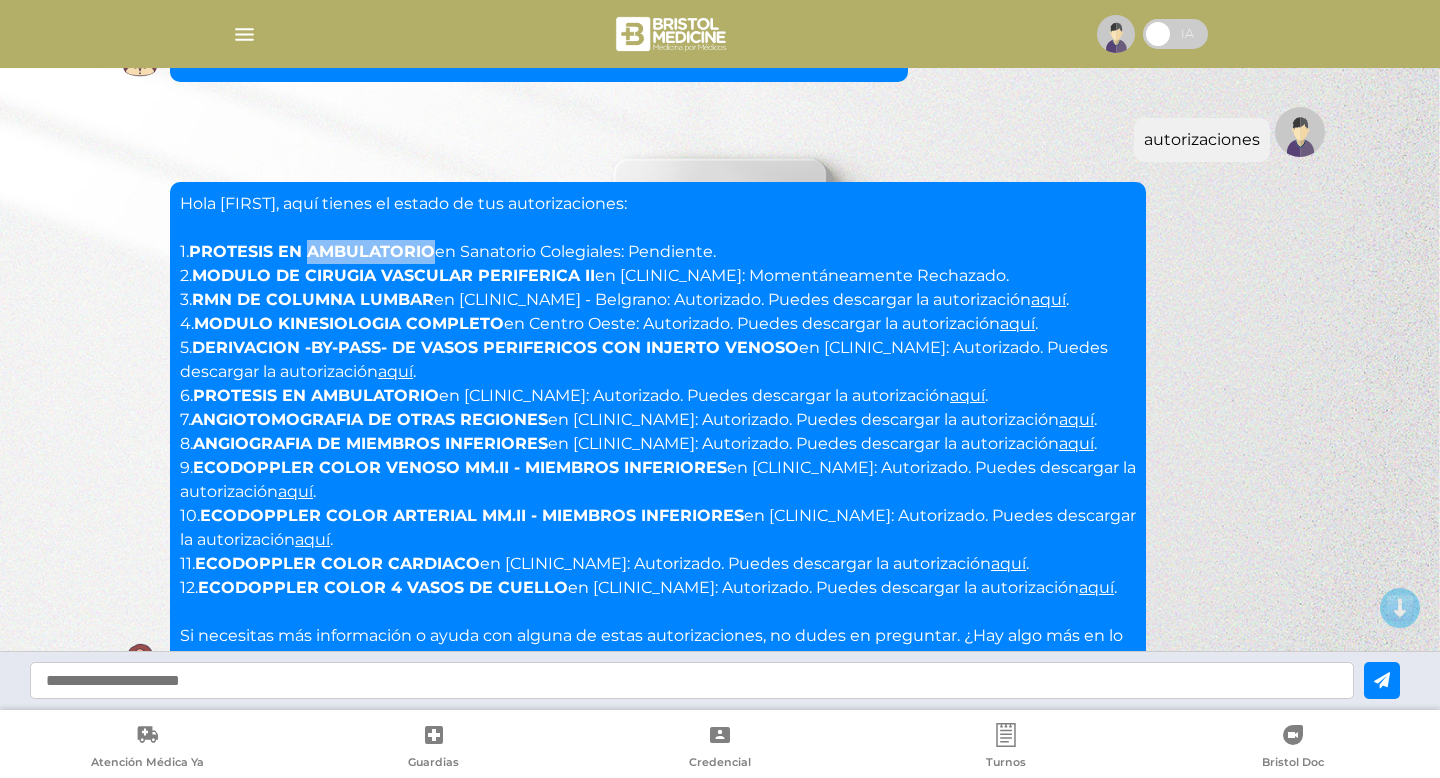 click on "PROTESIS EN AMBULATORIO" at bounding box center [312, 251] 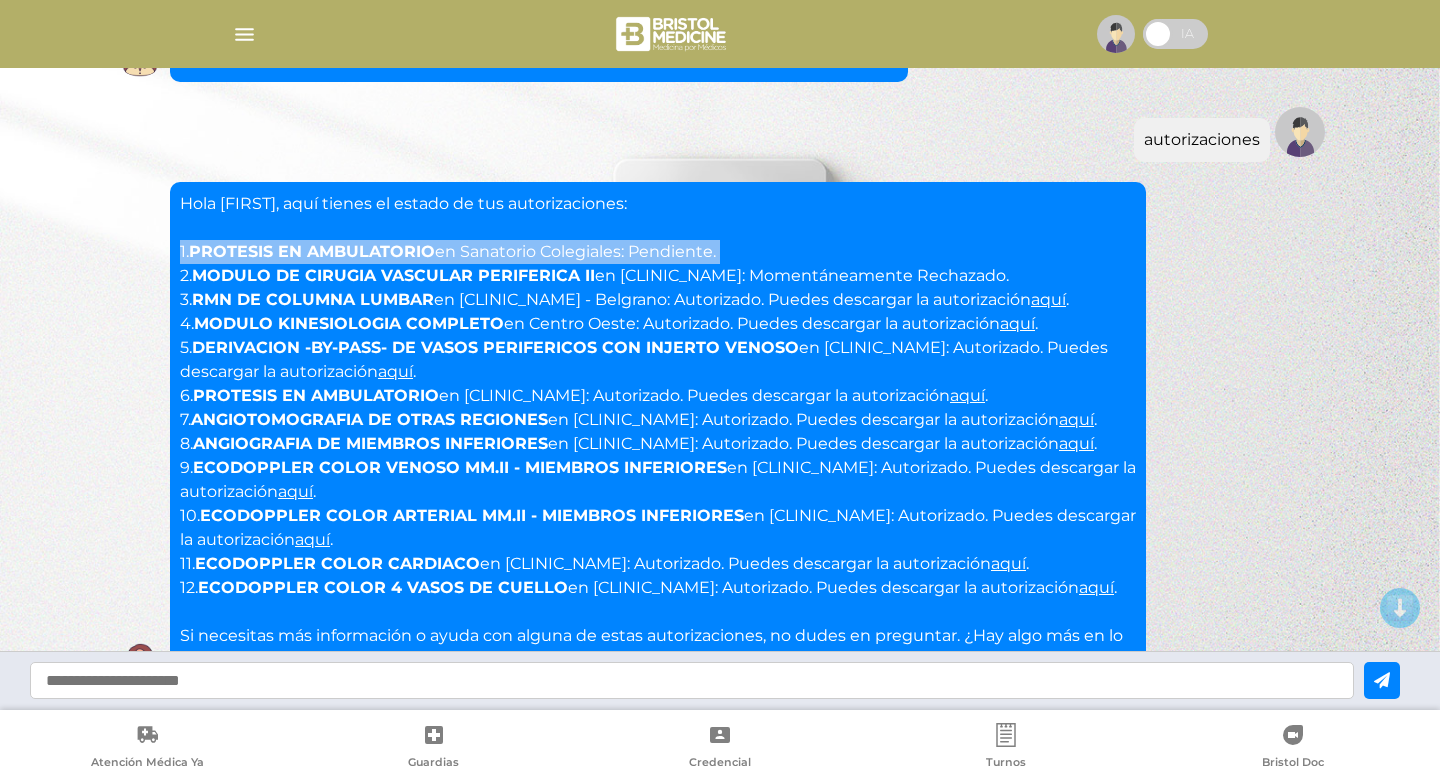 click on "PROTESIS EN AMBULATORIO" at bounding box center [312, 251] 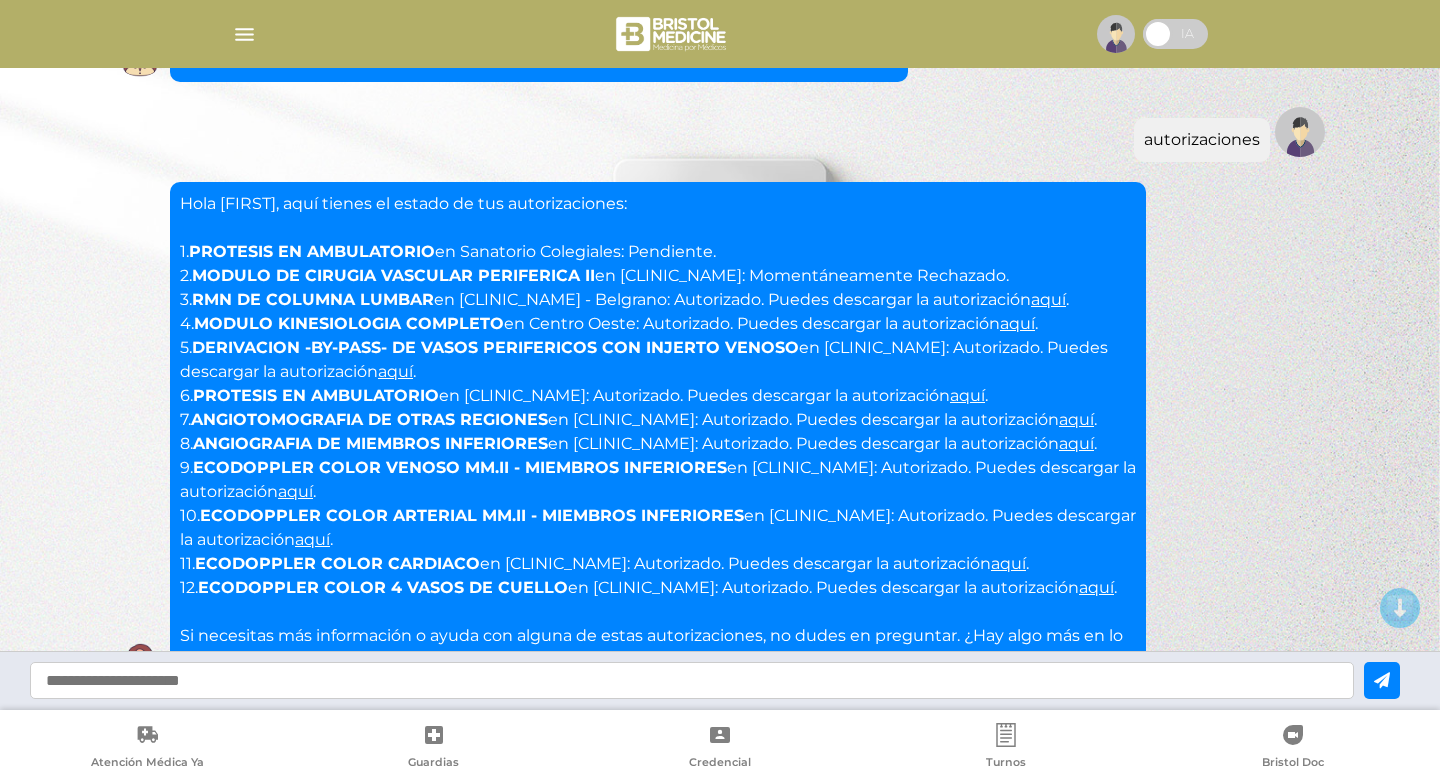 click on "Hola Daniel, aquí tienes el estado de tus autorizaciones: 1.  PROTESIS EN AMBULATORIO  en Sanatorio Colegiales: Pendiente. 2.  MODULO DE CIRUGIA VASCULAR PERIFERICA II  en Sanatorio Colegiales: Momentáneamente Rechazado. 3.  RMN DE COLUMNA LUMBAR  en Centro Médico Deragopyan - Belgrano: Autorizado. Puedes descargar la autorización  aquí . 4.  MODULO KINESIOLOGIA COMPLETO  en Centro Oeste: Autorizado. Puedes descargar la autorización  aquí . 5.  DERIVACION -BY-PASS- DE VASOS PERIFERICOS CON INJERTO VENOSO  en Sanatorio Colegiales: Autorizado. Puedes descargar la autorización  aquí . 6.  PROTESIS EN AMBULATORIO  en Sanatorio Colegiales: Autorizado. Puedes descargar la autorización  aquí . 7.  ANGIOTOMOGRAFIA DE OTRAS REGIONES  en Investigaciones Médicas: Autorizado. Puedes descargar la autorización  aquí . 8.  ANGIOGRAFIA DE MIEMBROS INFERIORES  en Sanatorio Colegiales: Autorizado. Puedes descargar la autorización  aquí . 9.  ECODOPPLER COLOR VENOSO MM.II - MIEMBROS INFERIORES aquí . 10.  aquí" at bounding box center (658, 432) 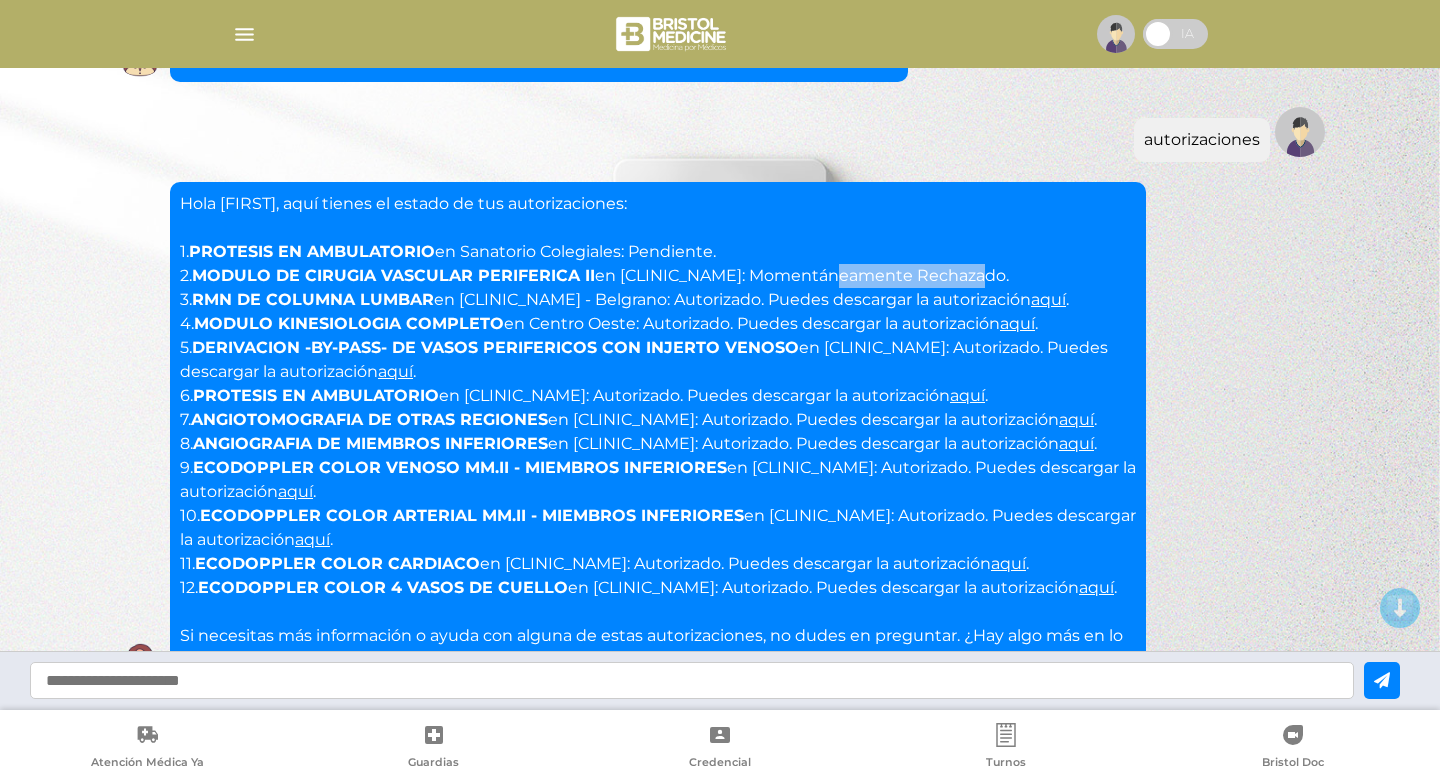 click on "Hola Daniel, aquí tienes el estado de tus autorizaciones: 1.  PROTESIS EN AMBULATORIO  en Sanatorio Colegiales: Pendiente. 2.  MODULO DE CIRUGIA VASCULAR PERIFERICA II  en Sanatorio Colegiales: Momentáneamente Rechazado. 3.  RMN DE COLUMNA LUMBAR  en Centro Médico Deragopyan - Belgrano: Autorizado. Puedes descargar la autorización  aquí . 4.  MODULO KINESIOLOGIA COMPLETO  en Centro Oeste: Autorizado. Puedes descargar la autorización  aquí . 5.  DERIVACION -BY-PASS- DE VASOS PERIFERICOS CON INJERTO VENOSO  en Sanatorio Colegiales: Autorizado. Puedes descargar la autorización  aquí . 6.  PROTESIS EN AMBULATORIO  en Sanatorio Colegiales: Autorizado. Puedes descargar la autorización  aquí . 7.  ANGIOTOMOGRAFIA DE OTRAS REGIONES  en Investigaciones Médicas: Autorizado. Puedes descargar la autorización  aquí . 8.  ANGIOGRAFIA DE MIEMBROS INFERIORES  en Sanatorio Colegiales: Autorizado. Puedes descargar la autorización  aquí . 9.  ECODOPPLER COLOR VENOSO MM.II - MIEMBROS INFERIORES aquí . 10.  aquí" at bounding box center [658, 432] 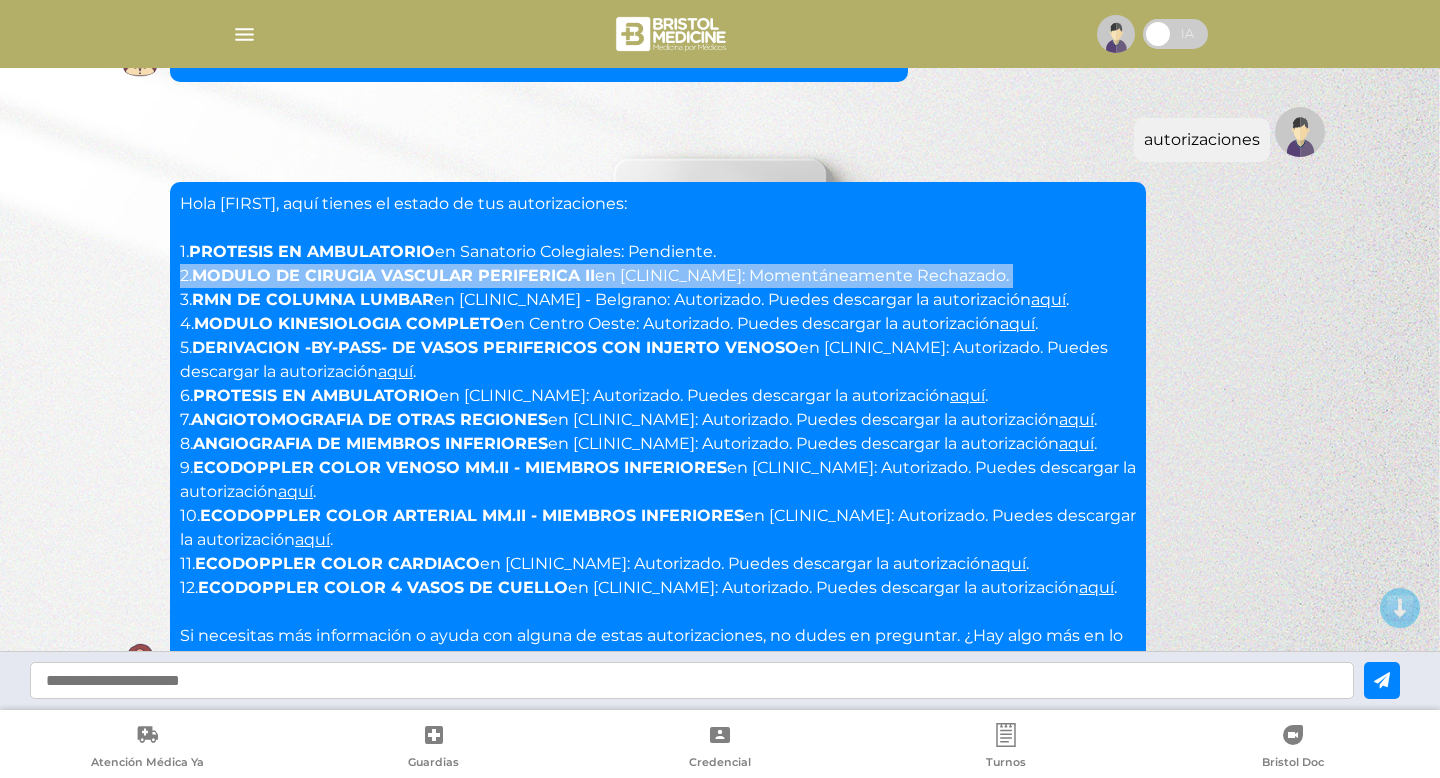 click on "Hola Daniel, aquí tienes el estado de tus autorizaciones: 1.  PROTESIS EN AMBULATORIO  en Sanatorio Colegiales: Pendiente. 2.  MODULO DE CIRUGIA VASCULAR PERIFERICA II  en Sanatorio Colegiales: Momentáneamente Rechazado. 3.  RMN DE COLUMNA LUMBAR  en Centro Médico Deragopyan - Belgrano: Autorizado. Puedes descargar la autorización  aquí . 4.  MODULO KINESIOLOGIA COMPLETO  en Centro Oeste: Autorizado. Puedes descargar la autorización  aquí . 5.  DERIVACION -BY-PASS- DE VASOS PERIFERICOS CON INJERTO VENOSO  en Sanatorio Colegiales: Autorizado. Puedes descargar la autorización  aquí . 6.  PROTESIS EN AMBULATORIO  en Sanatorio Colegiales: Autorizado. Puedes descargar la autorización  aquí . 7.  ANGIOTOMOGRAFIA DE OTRAS REGIONES  en Investigaciones Médicas: Autorizado. Puedes descargar la autorización  aquí . 8.  ANGIOGRAFIA DE MIEMBROS INFERIORES  en Sanatorio Colegiales: Autorizado. Puedes descargar la autorización  aquí . 9.  ECODOPPLER COLOR VENOSO MM.II - MIEMBROS INFERIORES aquí . 10.  aquí" at bounding box center [658, 432] 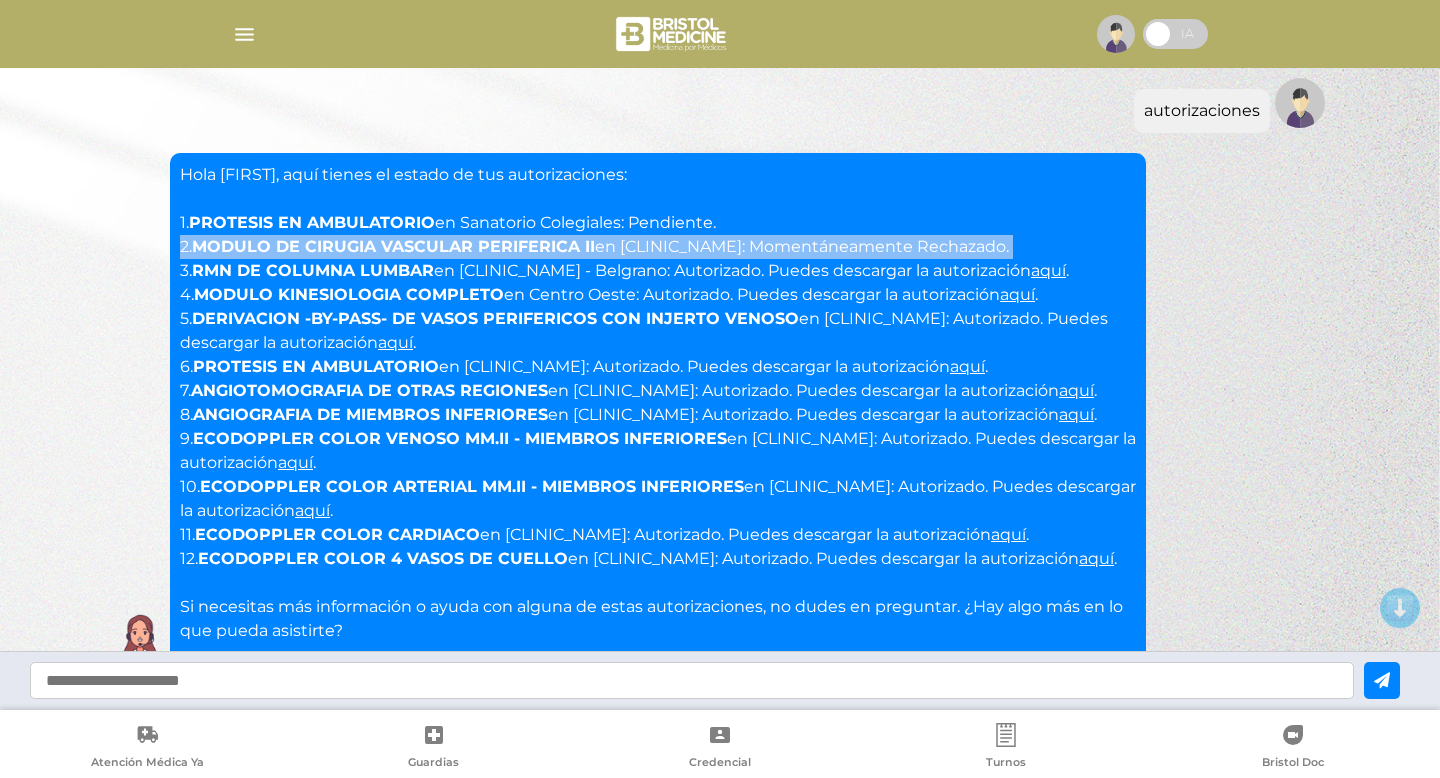 scroll, scrollTop: 100, scrollLeft: 0, axis: vertical 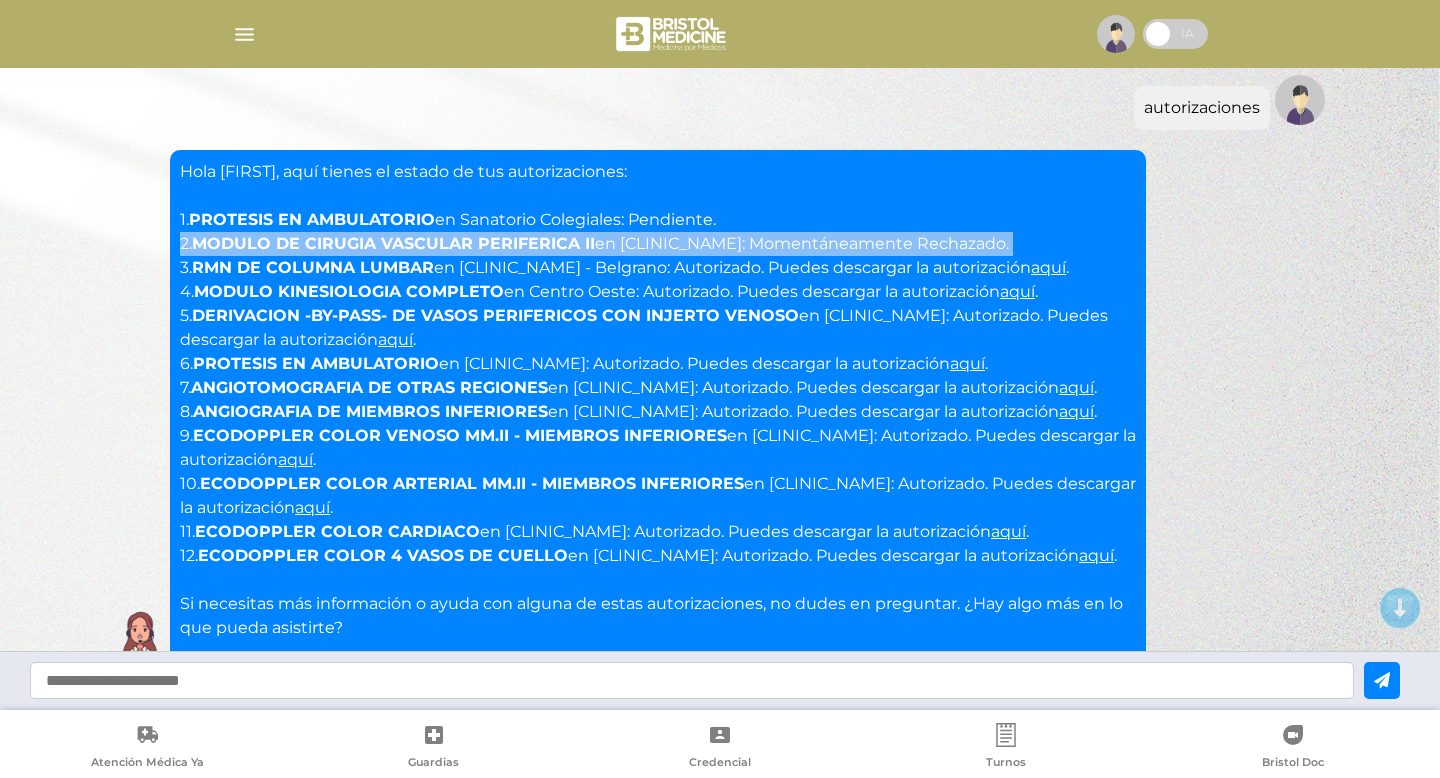 click on "aquí" at bounding box center (1048, 267) 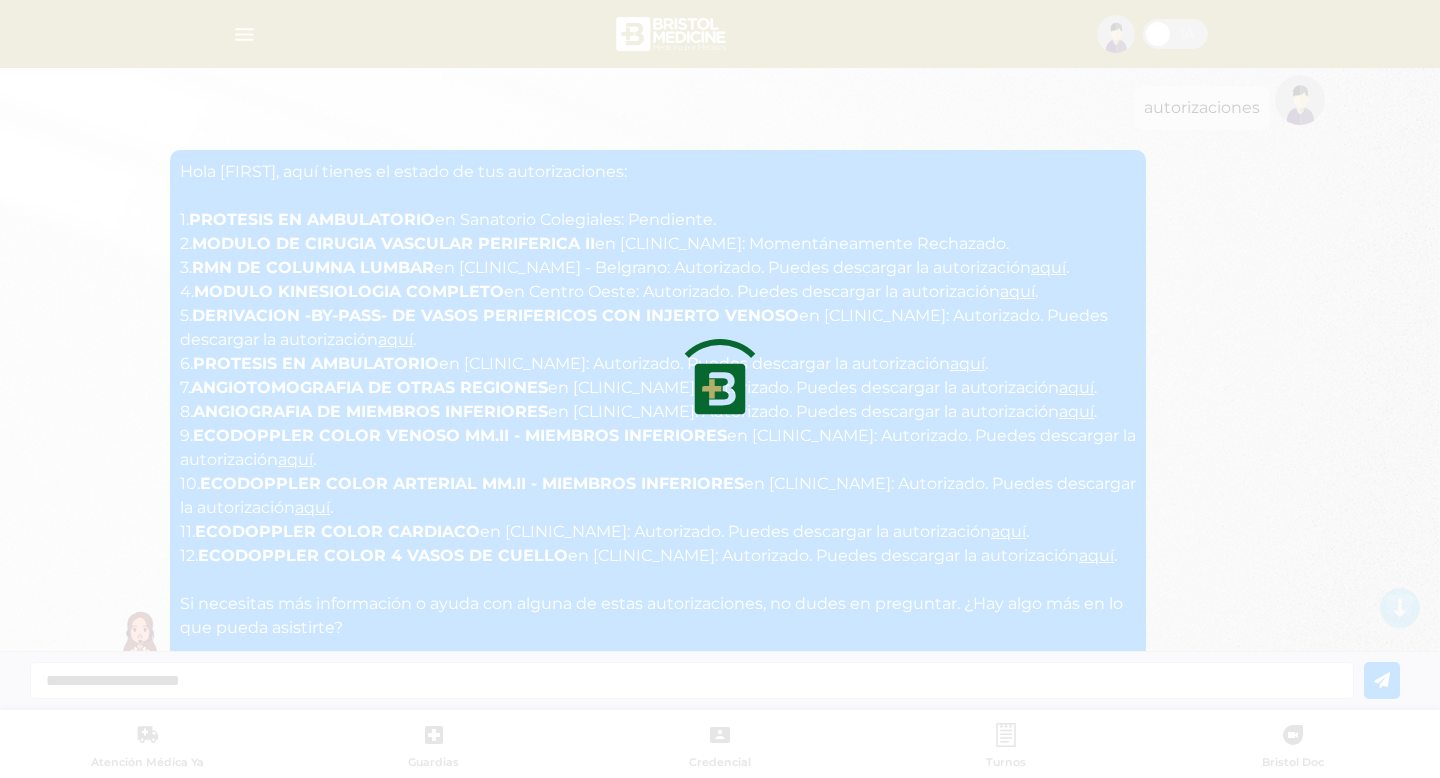 click at bounding box center (720, 389) 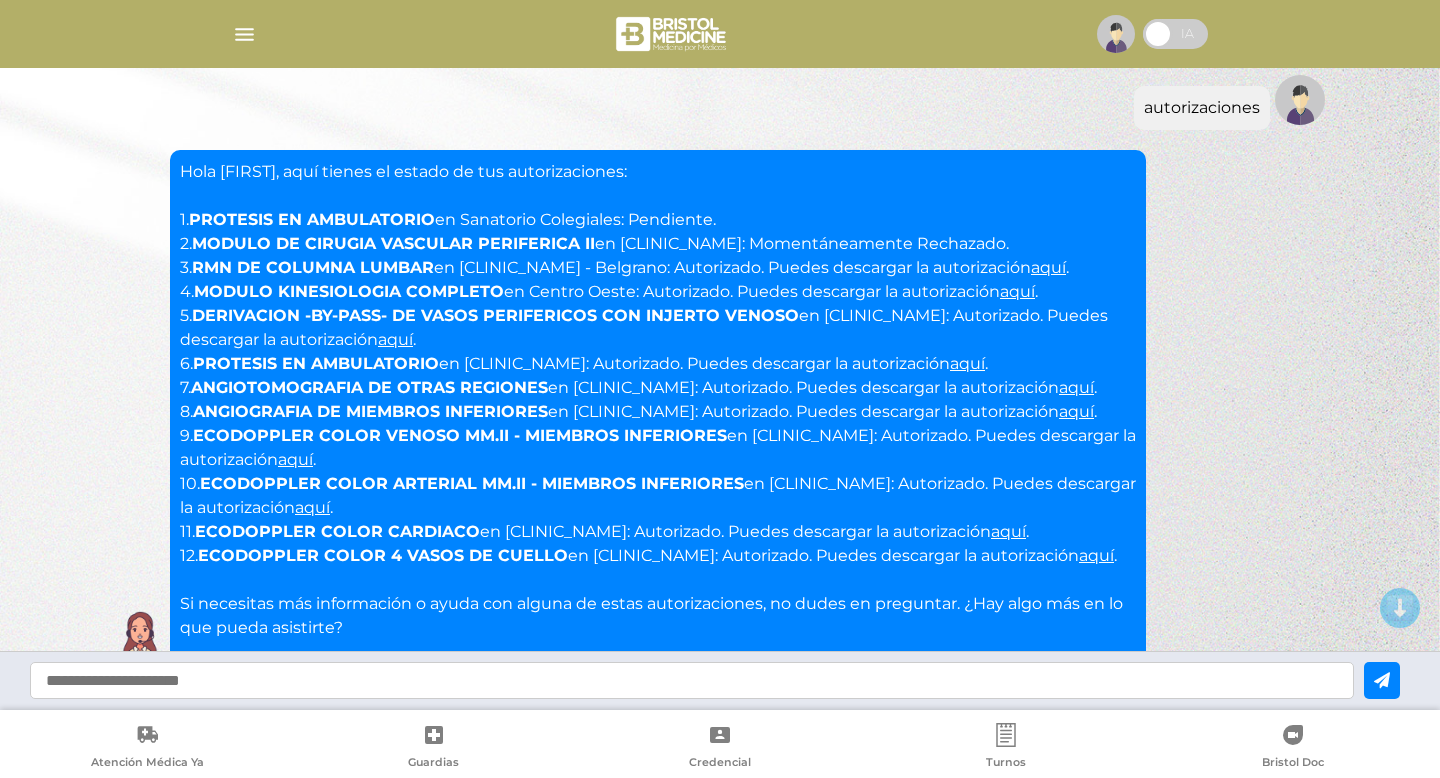 click on "Hola Daniel, aquí tienes el estado de tus autorizaciones: 1.  PROTESIS EN AMBULATORIO  en Sanatorio Colegiales: Pendiente. 2.  MODULO DE CIRUGIA VASCULAR PERIFERICA II  en Sanatorio Colegiales: Momentáneamente Rechazado. 3.  RMN DE COLUMNA LUMBAR  en Centro Médico Deragopyan - Belgrano: Autorizado. Puedes descargar la autorización  aquí . 4.  MODULO KINESIOLOGIA COMPLETO  en Centro Oeste: Autorizado. Puedes descargar la autorización  aquí . 5.  DERIVACION -BY-PASS- DE VASOS PERIFERICOS CON INJERTO VENOSO  en Sanatorio Colegiales: Autorizado. Puedes descargar la autorización  aquí . 6.  PROTESIS EN AMBULATORIO  en Sanatorio Colegiales: Autorizado. Puedes descargar la autorización  aquí . 7.  ANGIOTOMOGRAFIA DE OTRAS REGIONES  en Investigaciones Médicas: Autorizado. Puedes descargar la autorización  aquí . 8.  ANGIOGRAFIA DE MIEMBROS INFERIORES  en Sanatorio Colegiales: Autorizado. Puedes descargar la autorización  aquí . 9.  ECODOPPLER COLOR VENOSO MM.II - MIEMBROS INFERIORES aquí . 10.  aquí" at bounding box center [658, 400] 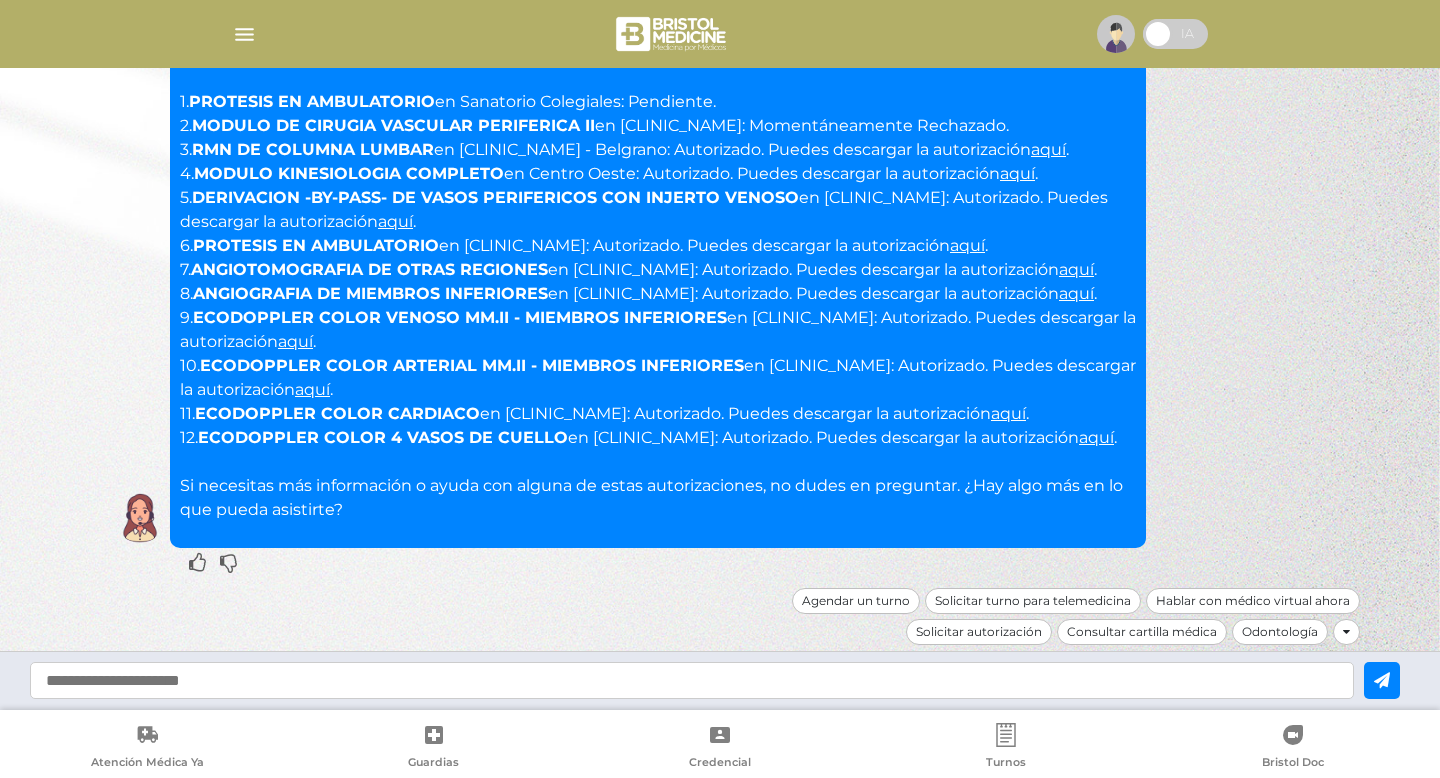 click at bounding box center [692, 680] 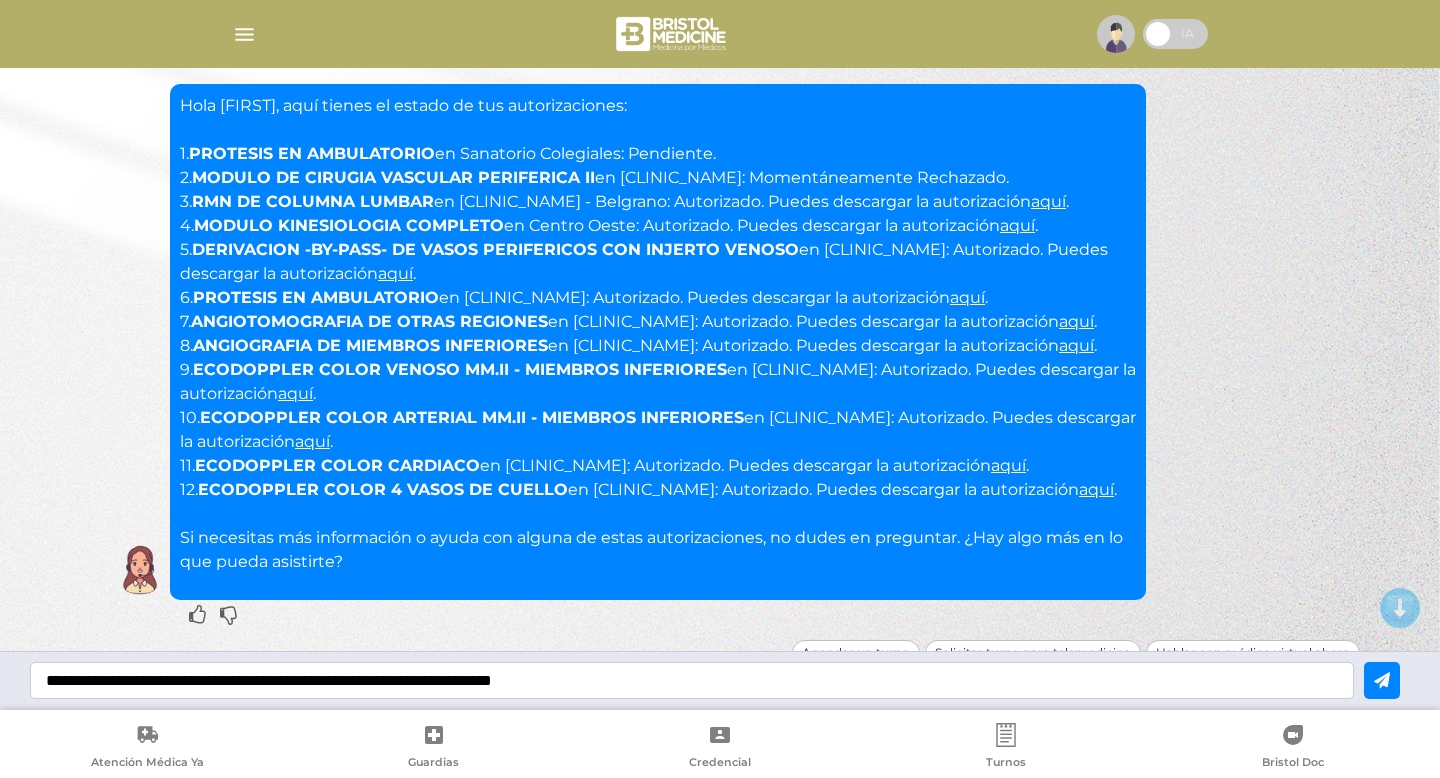 type on "**********" 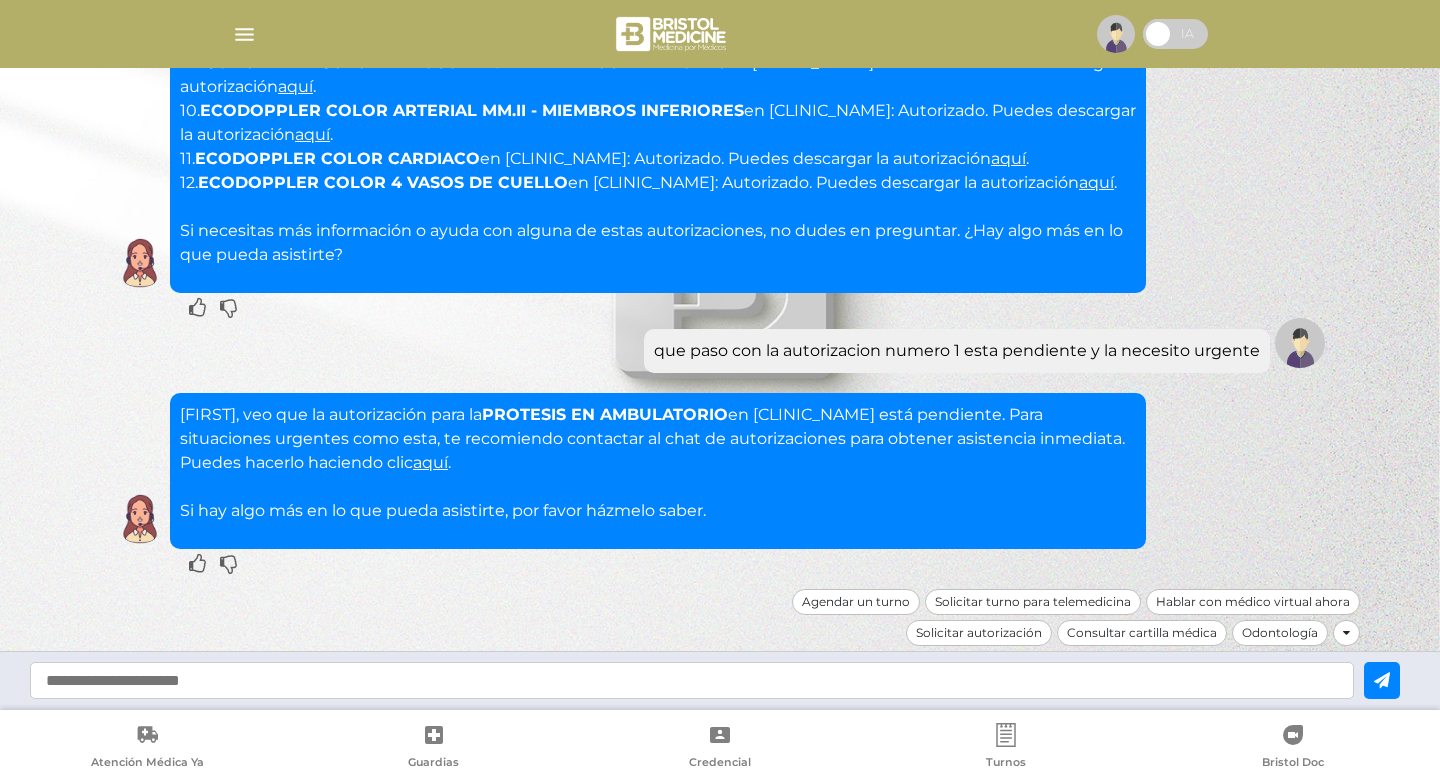 scroll, scrollTop: 569, scrollLeft: 0, axis: vertical 